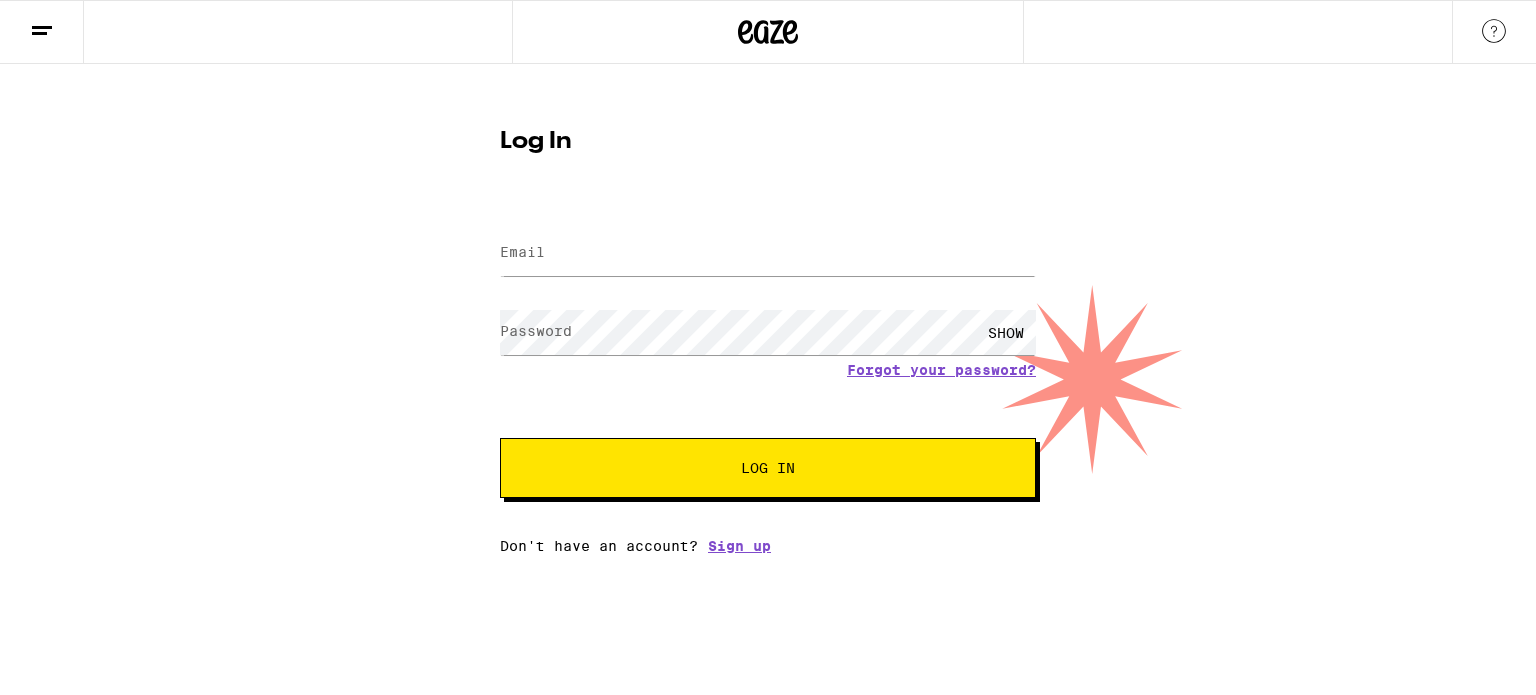 scroll, scrollTop: 0, scrollLeft: 0, axis: both 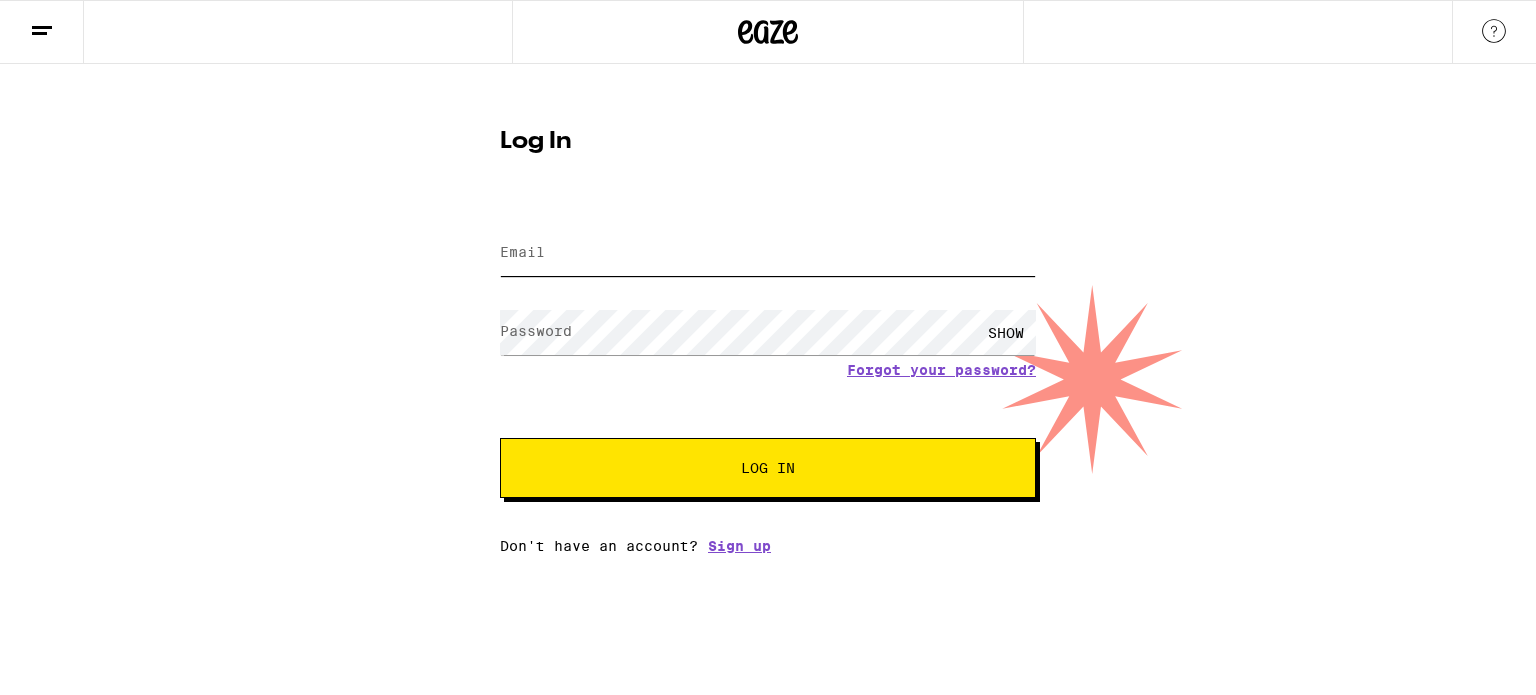 type on "carmel2011@gmail.com" 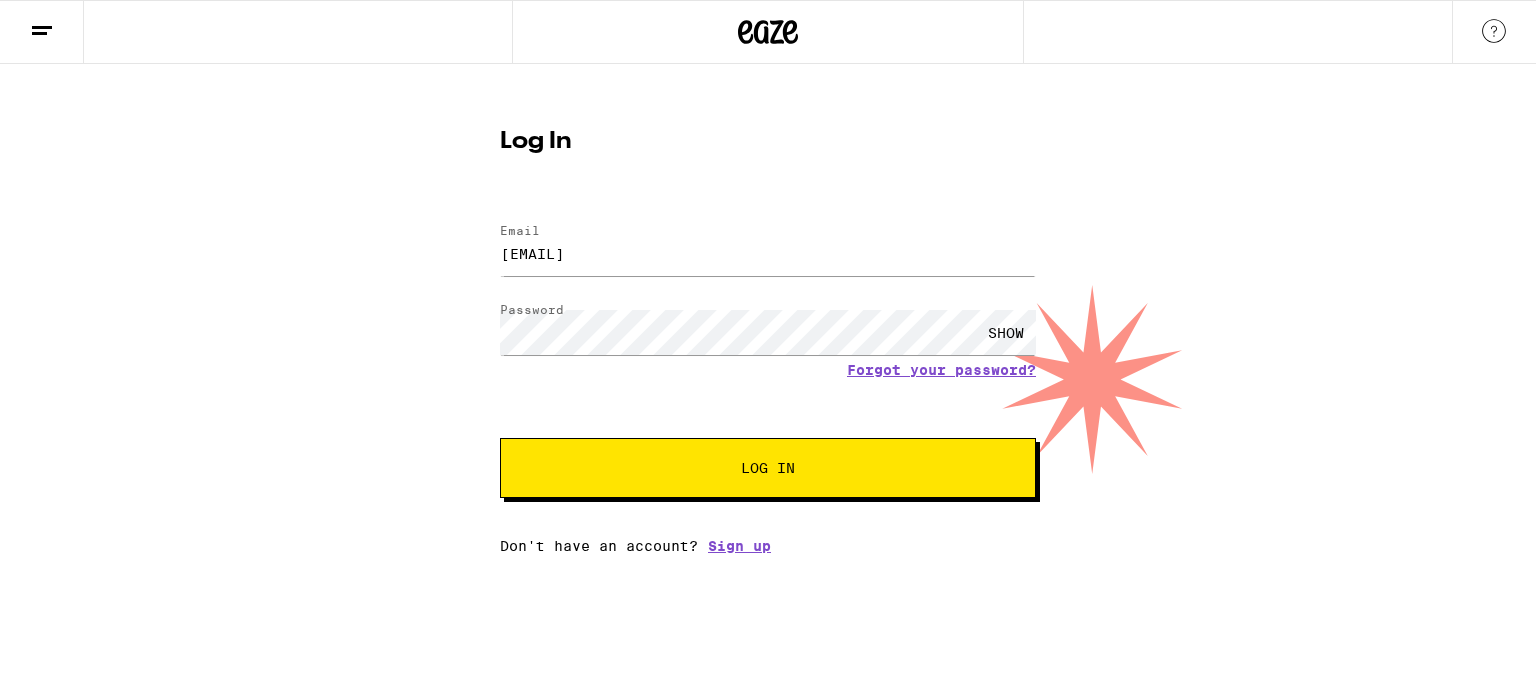 click on "Log In" at bounding box center (768, 468) 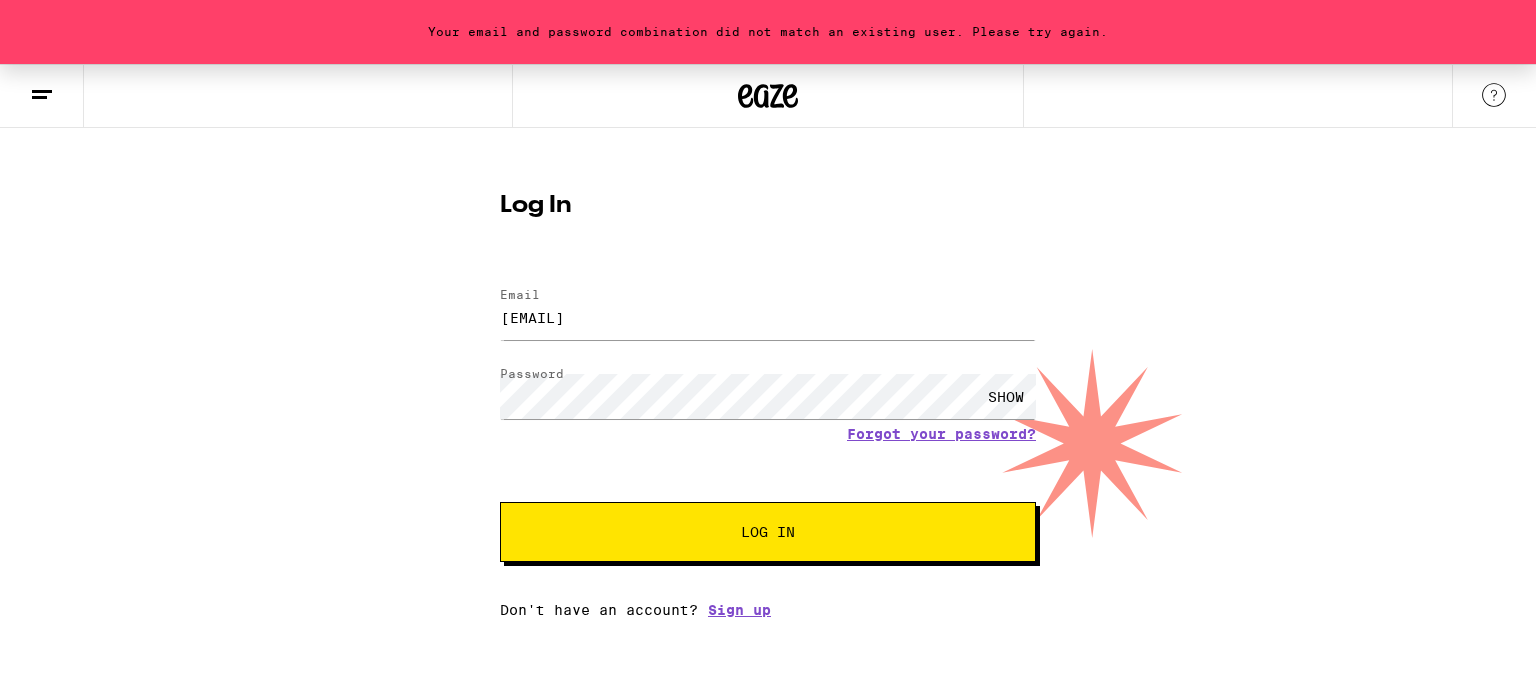 scroll, scrollTop: 0, scrollLeft: 0, axis: both 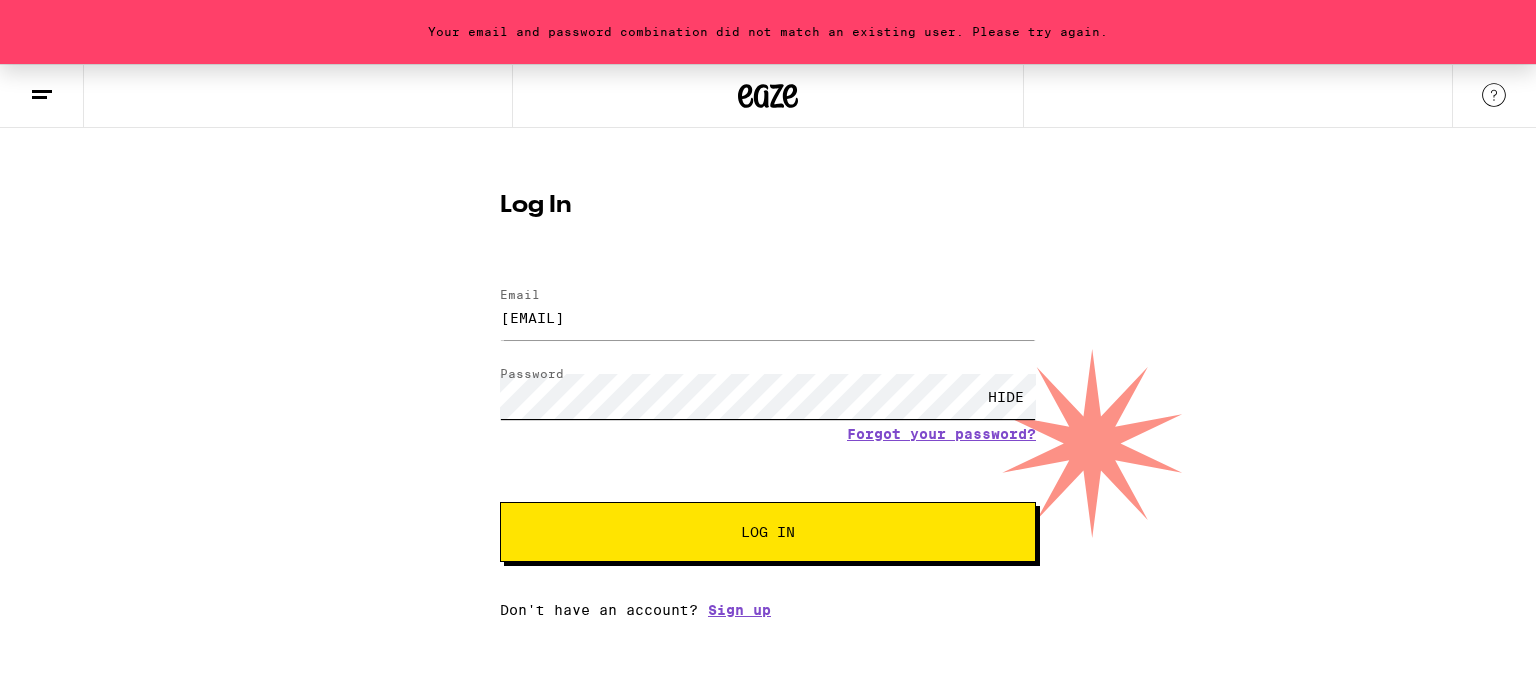 click on "Log In" at bounding box center [768, 532] 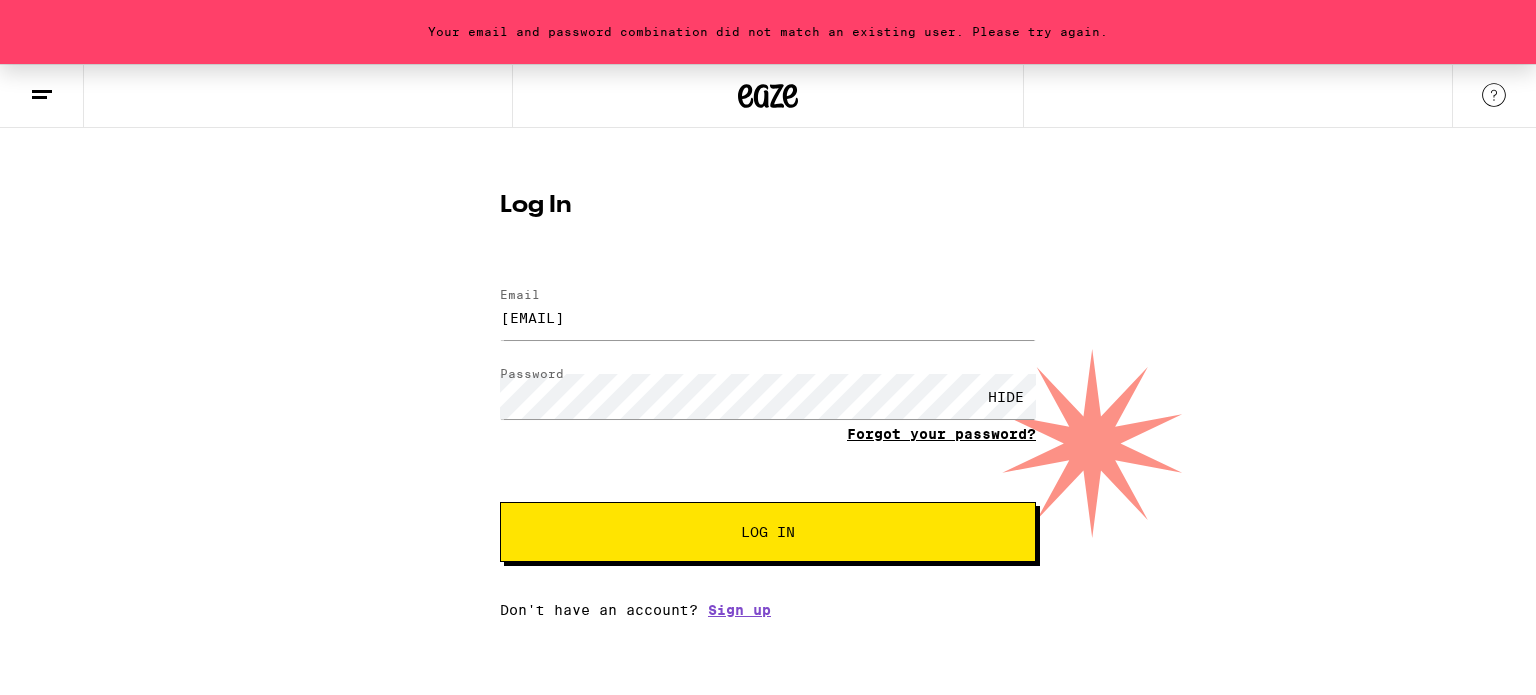 click on "Forgot your password?" at bounding box center [941, 434] 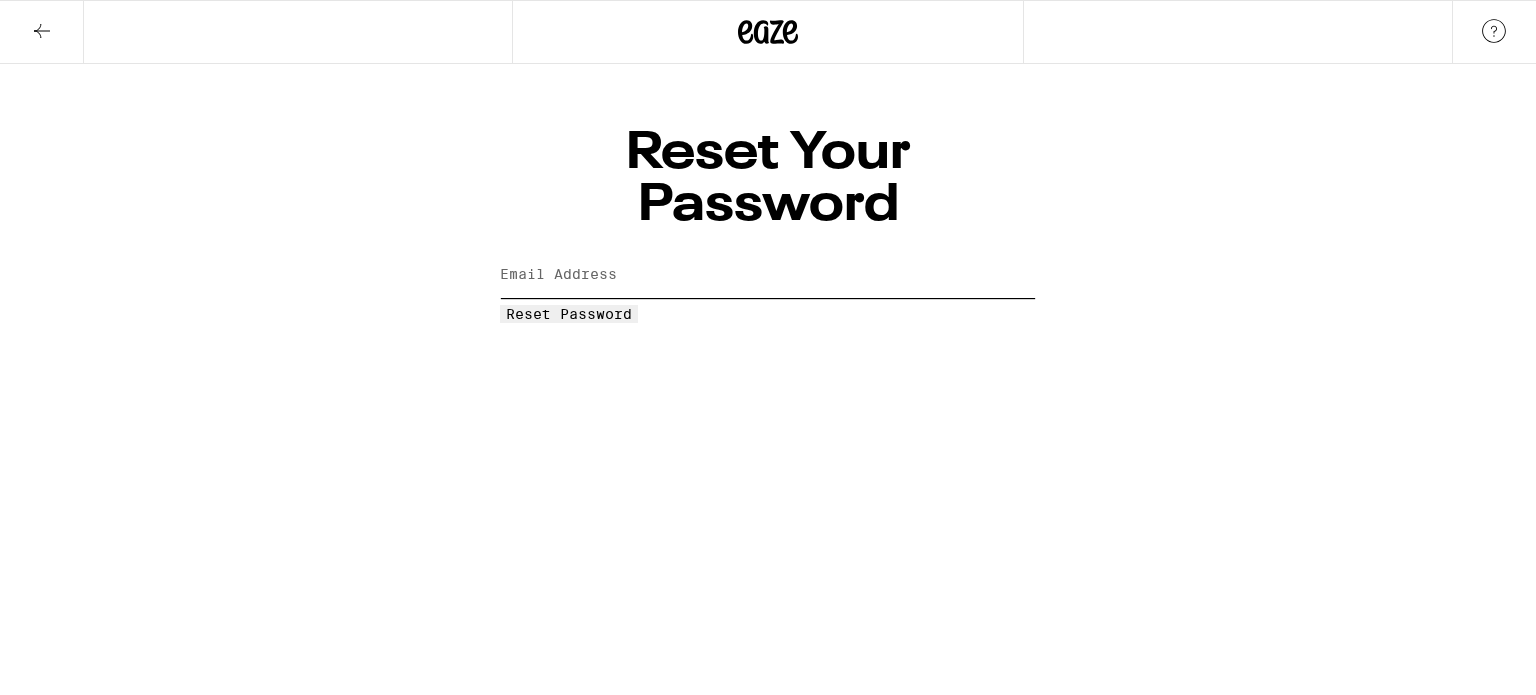 click on "Email Address" at bounding box center (768, 275) 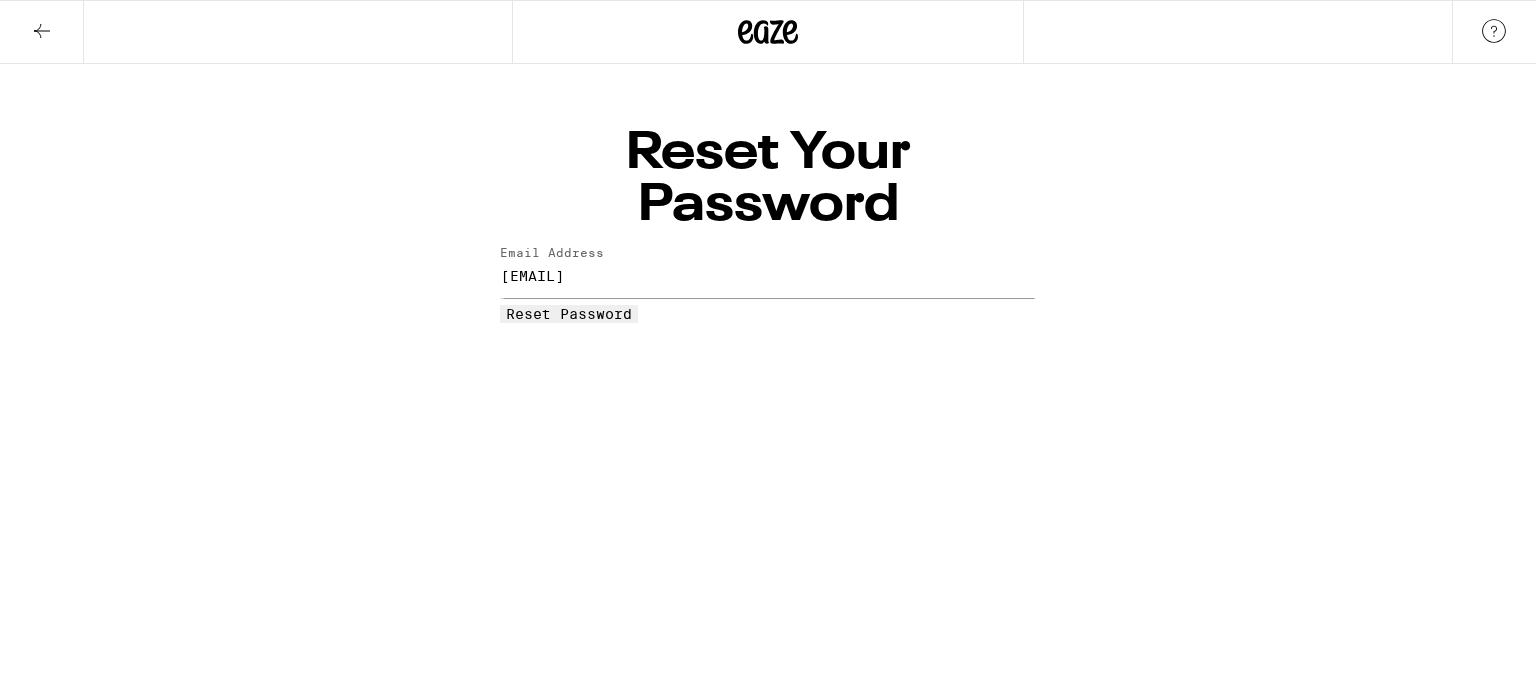 click on "Reset Password" at bounding box center (569, 314) 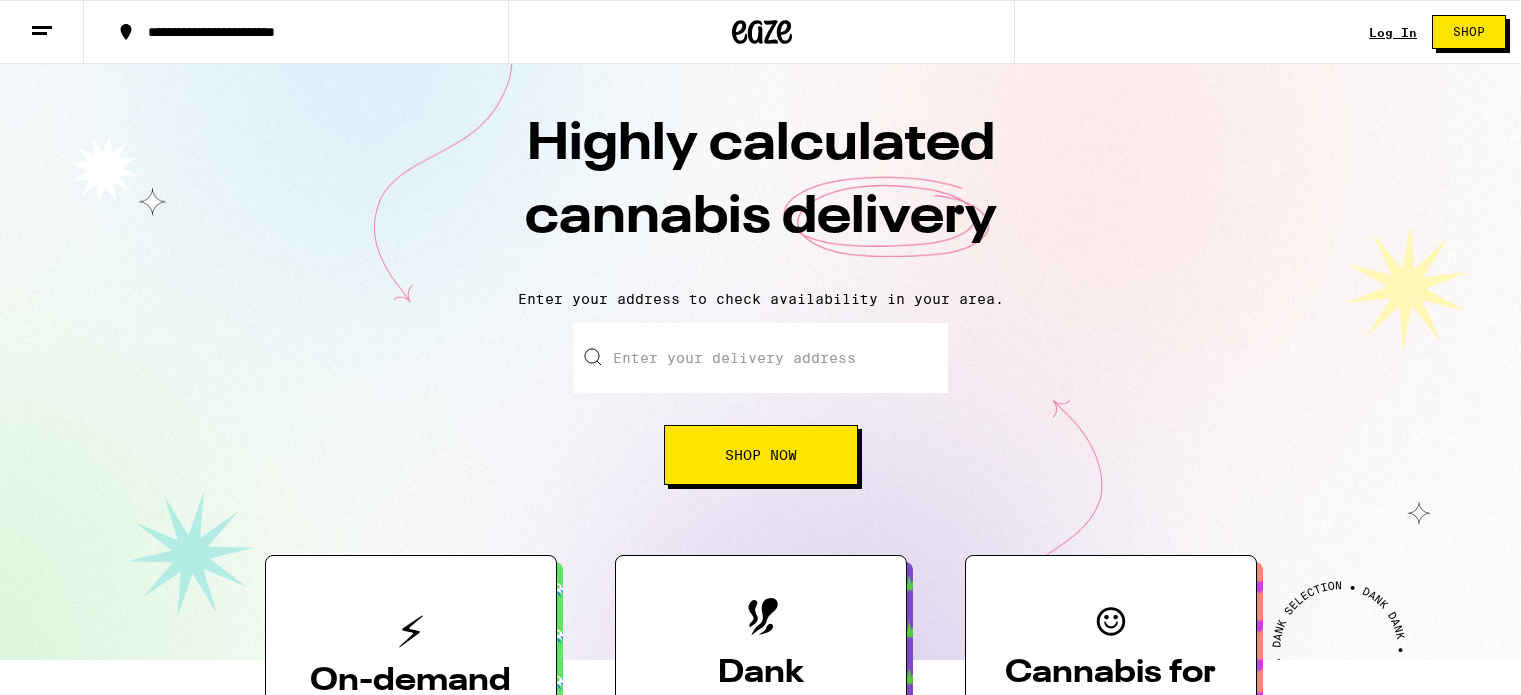 scroll, scrollTop: 0, scrollLeft: 0, axis: both 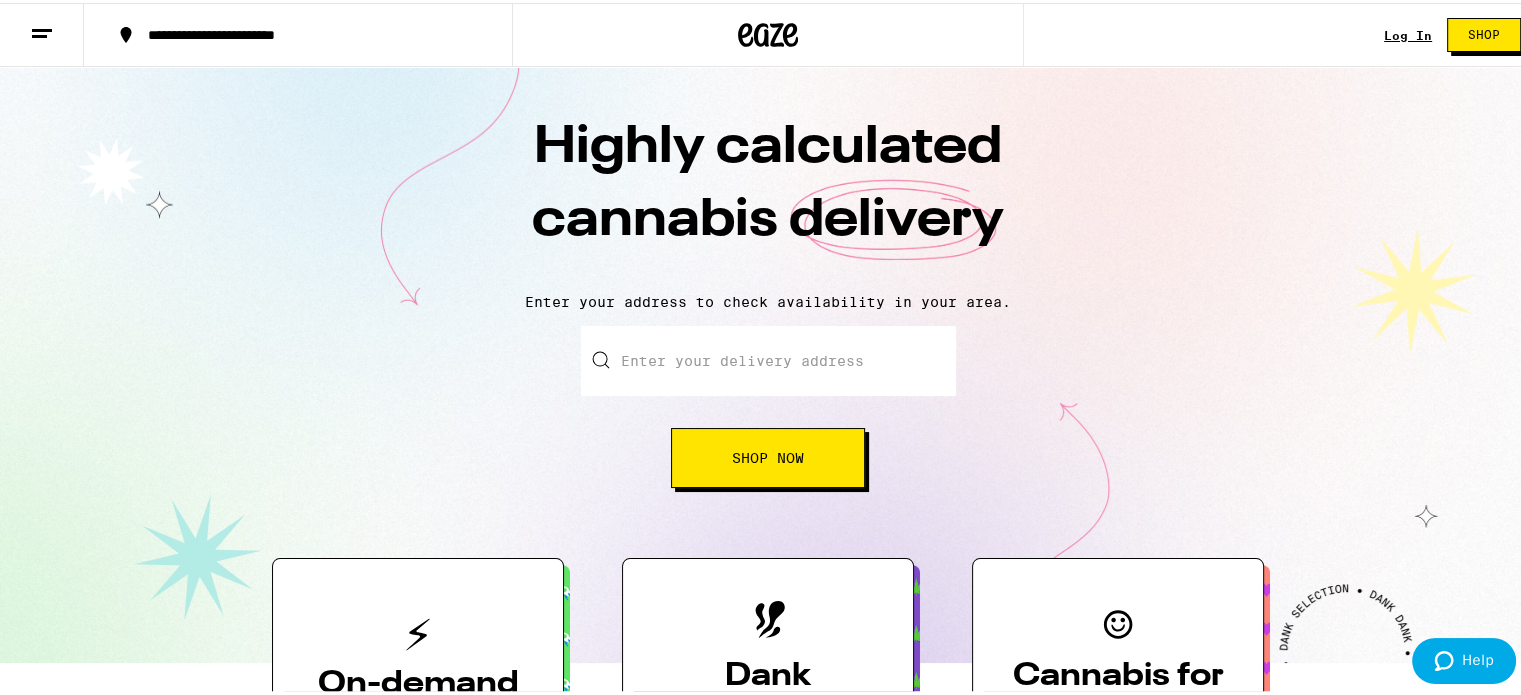 click on "**********" at bounding box center [768, 1652] 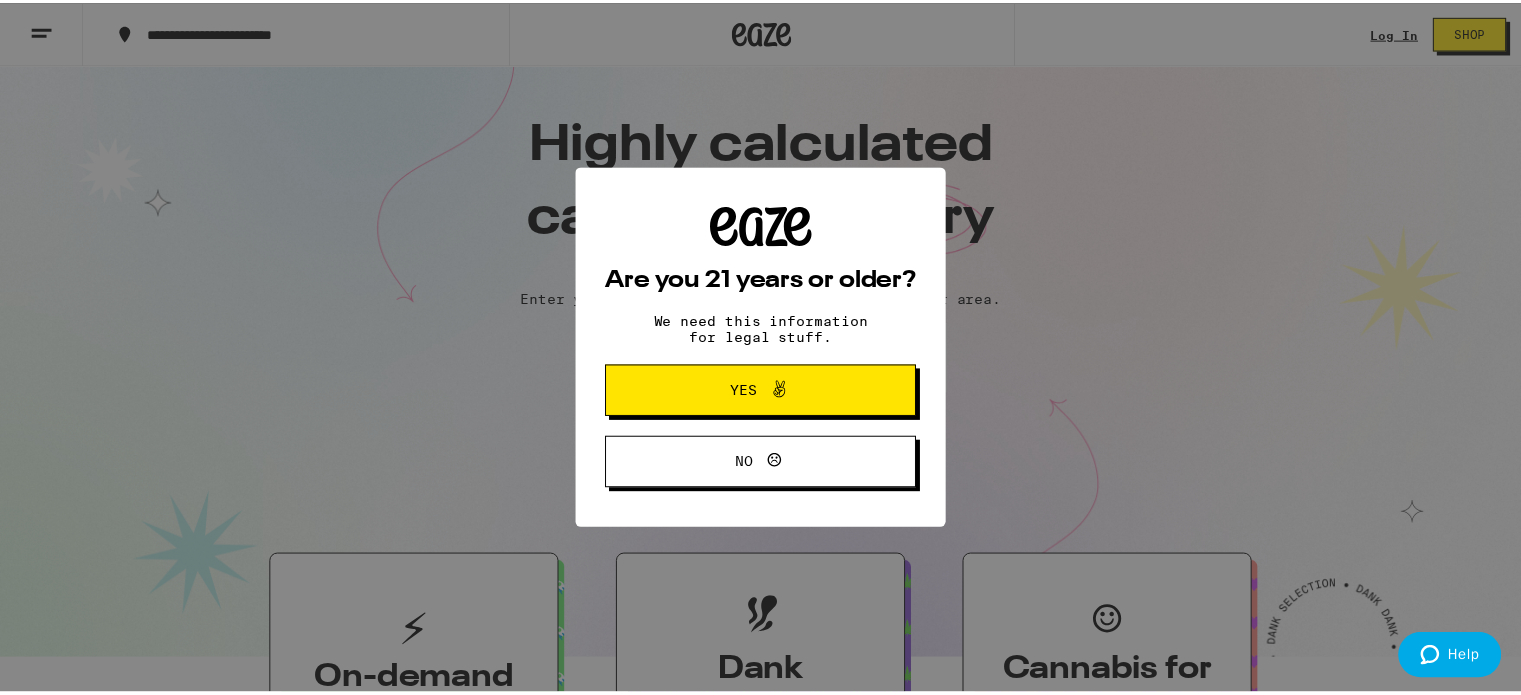 scroll, scrollTop: 0, scrollLeft: 0, axis: both 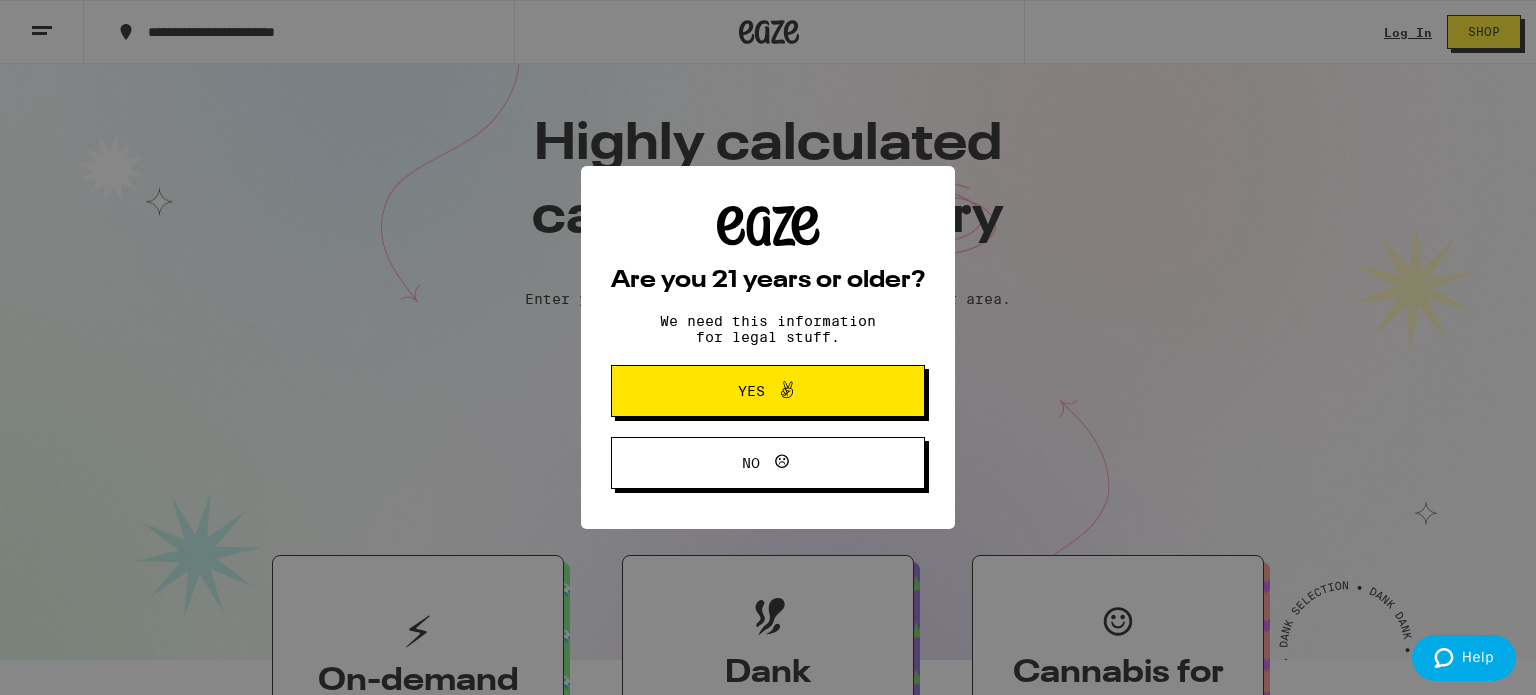click on "Yes" at bounding box center [768, 391] 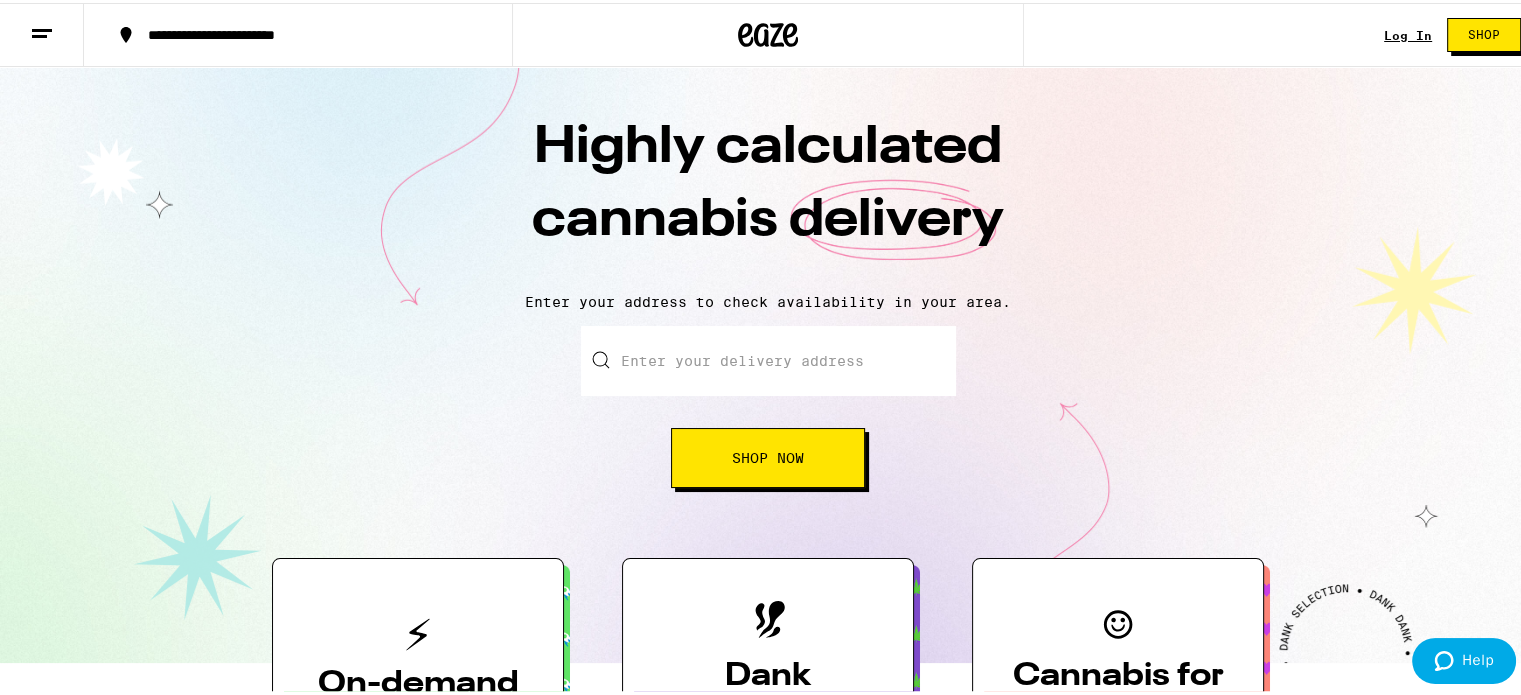 click on "Log In" at bounding box center (1408, 32) 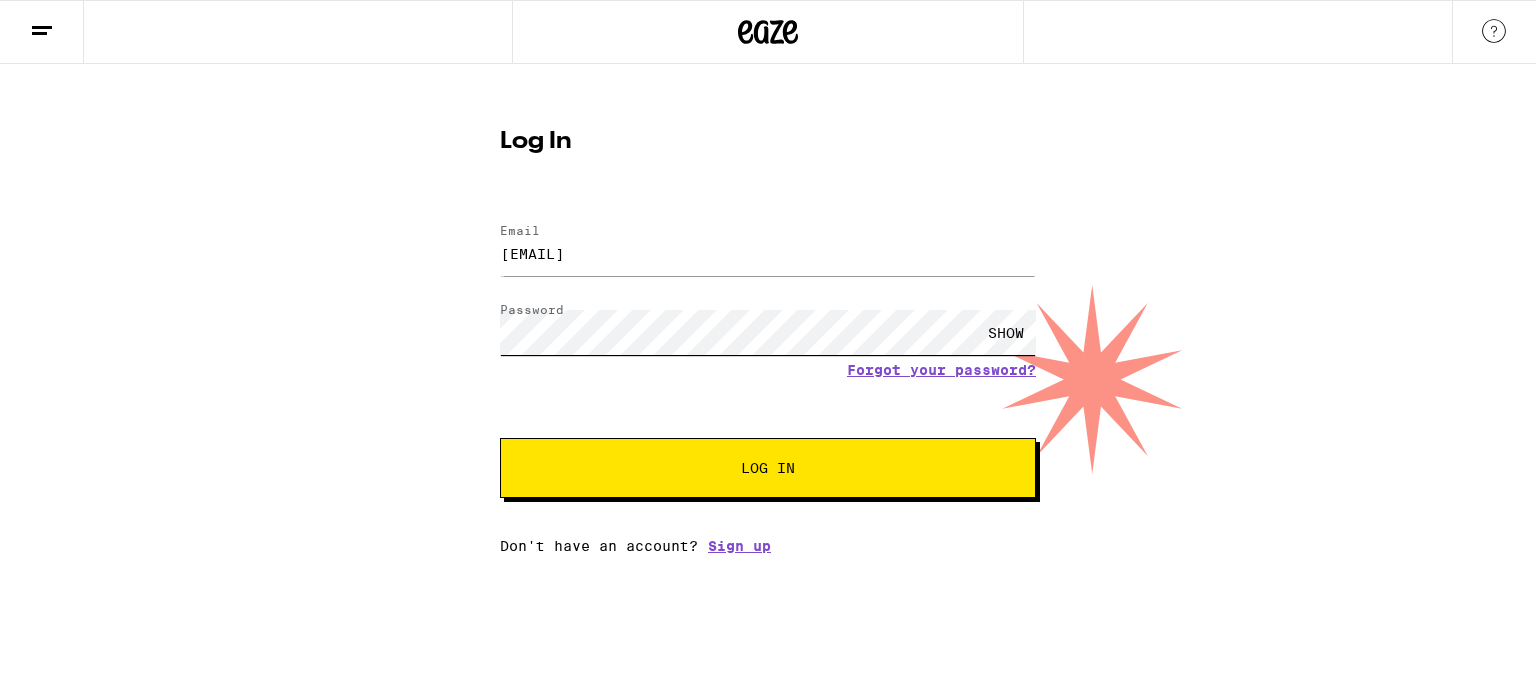 click on "Log In Email Email carmel2011@gmail.com Password Password SHOW Forgot your password? Log In Don't have an account? Sign up" at bounding box center [768, 309] 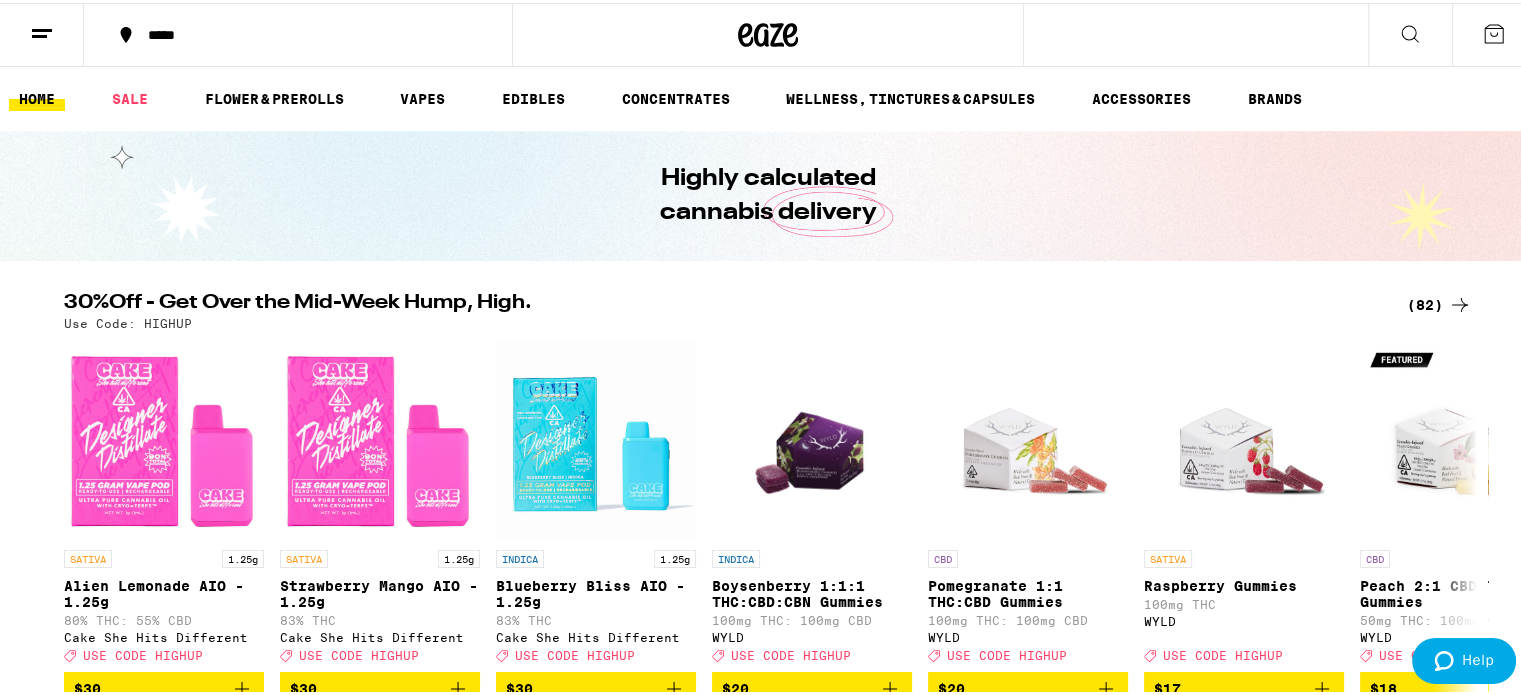 scroll, scrollTop: 0, scrollLeft: 0, axis: both 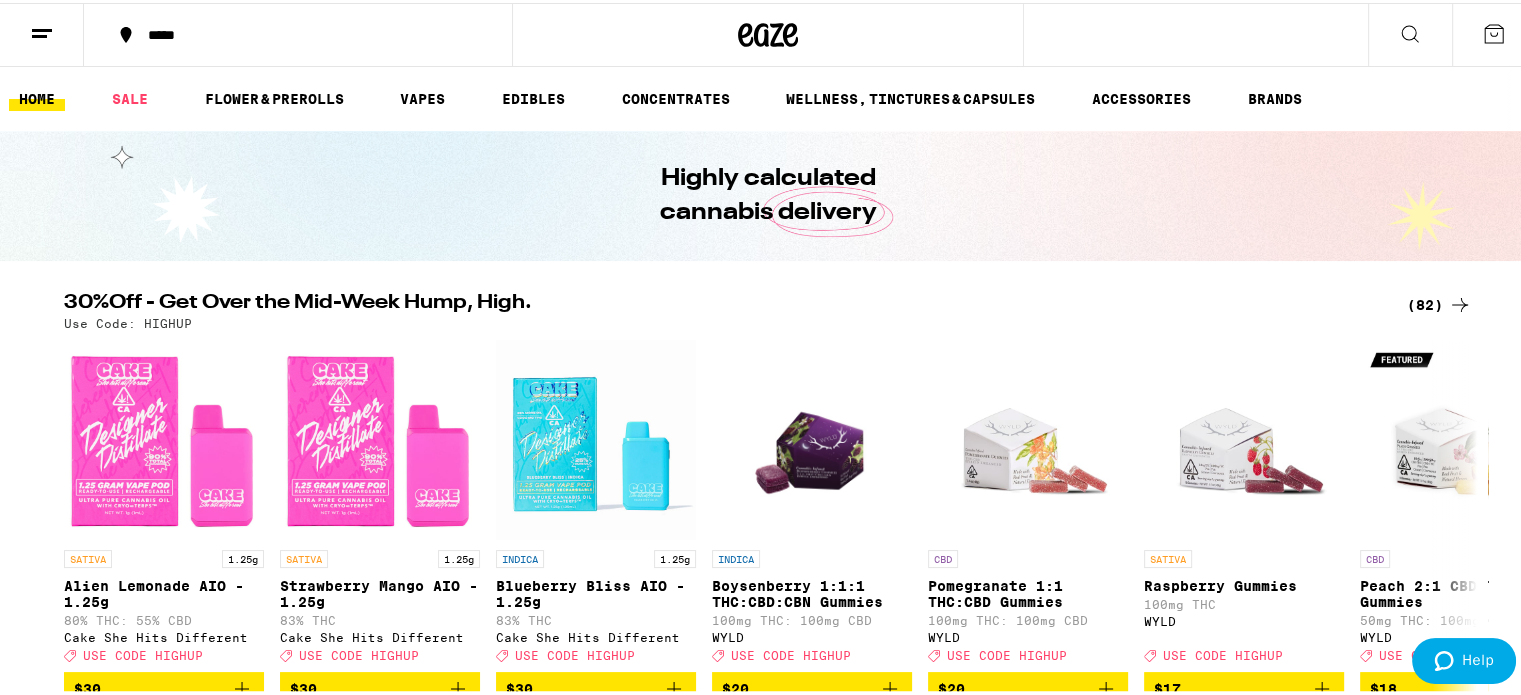 click on "(82)" at bounding box center [1439, 302] 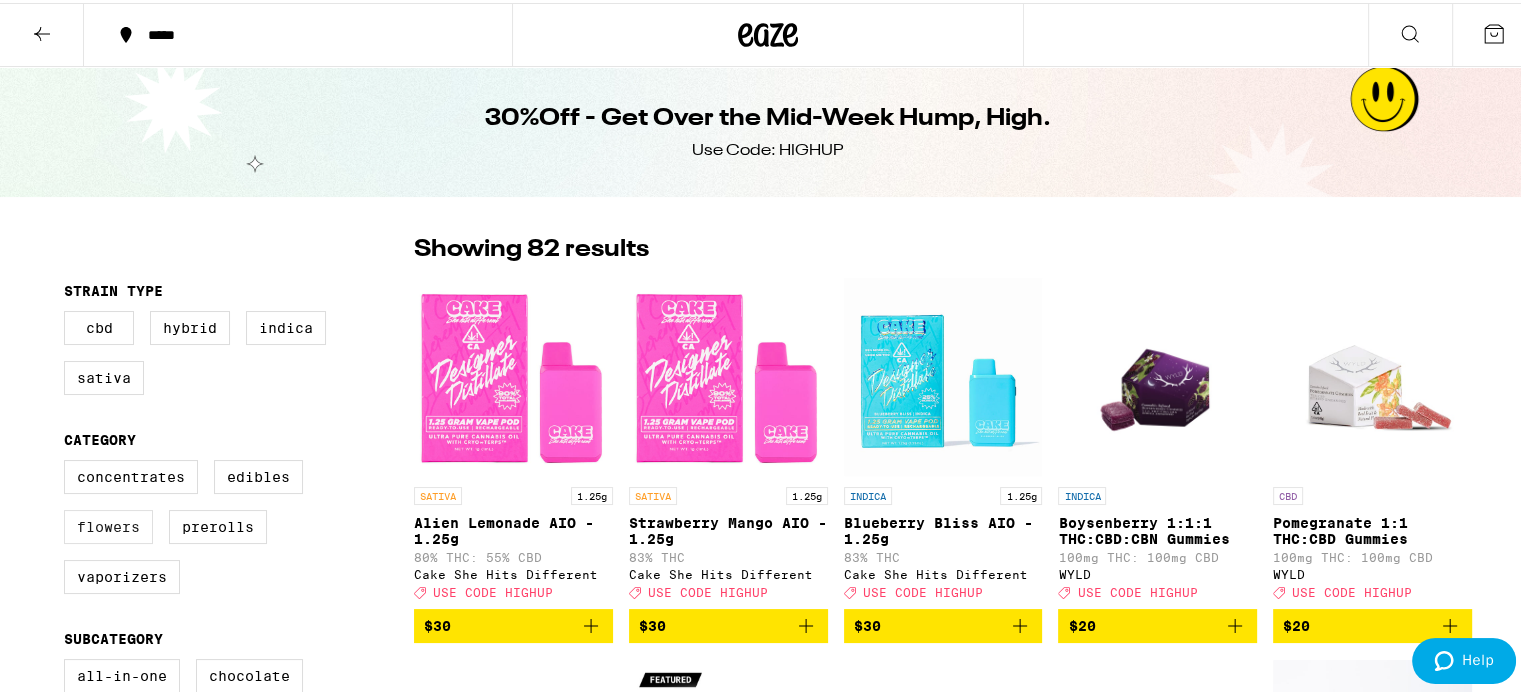 click on "Flowers" at bounding box center (108, 524) 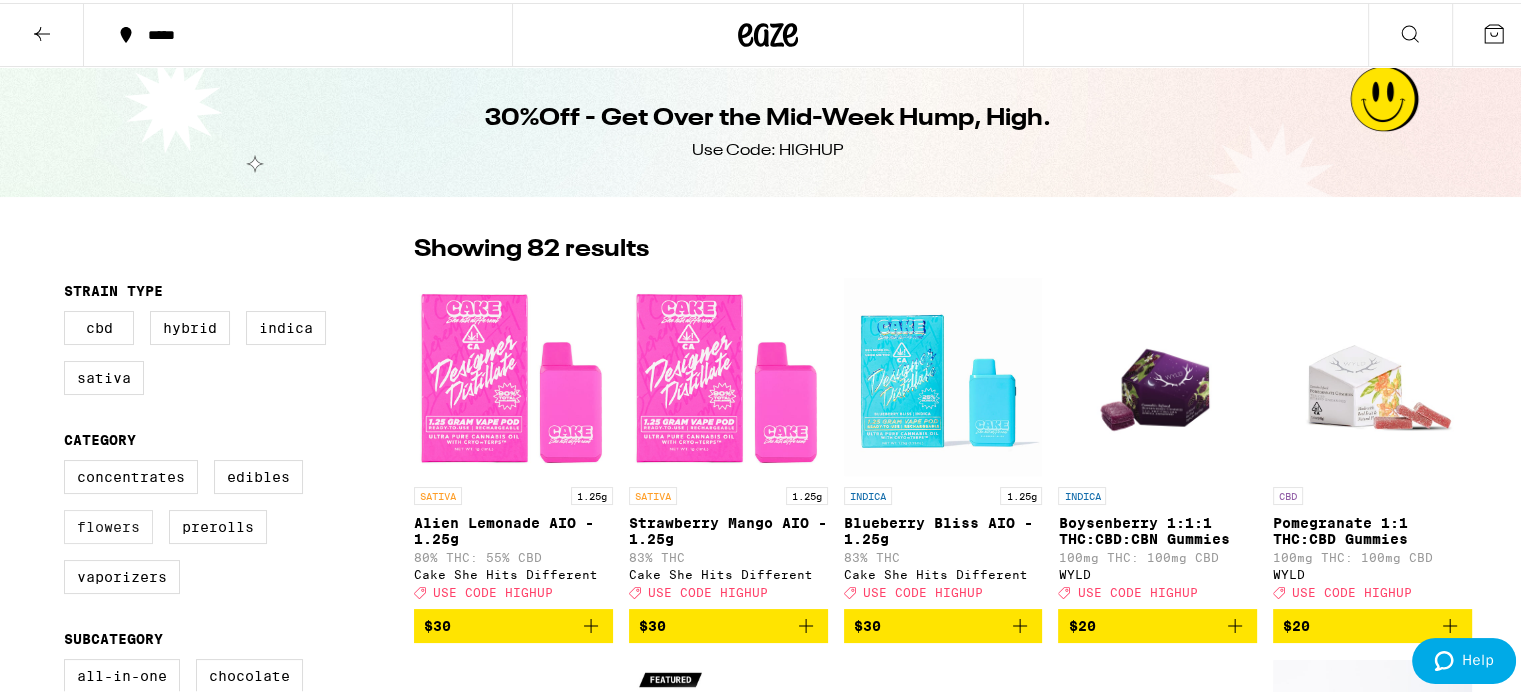 checkbox on "true" 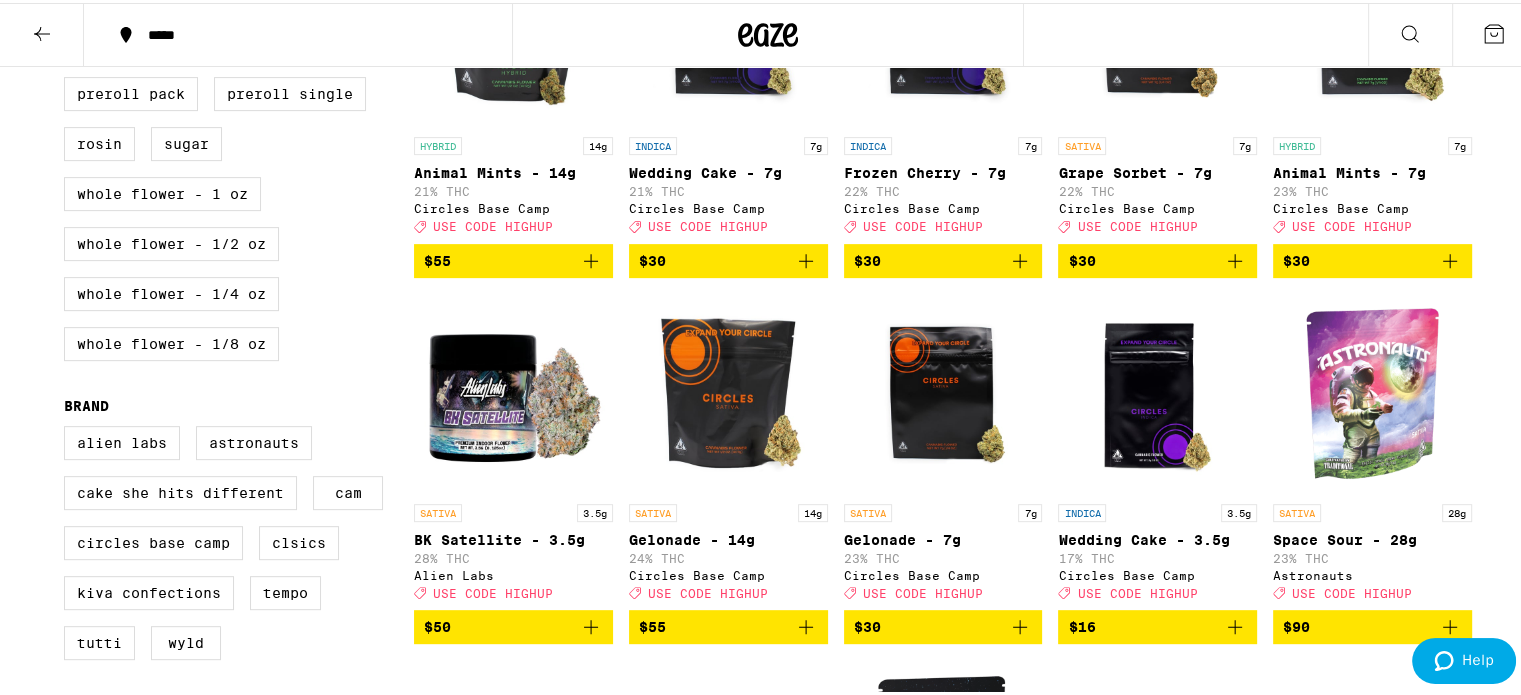 scroll, scrollTop: 750, scrollLeft: 0, axis: vertical 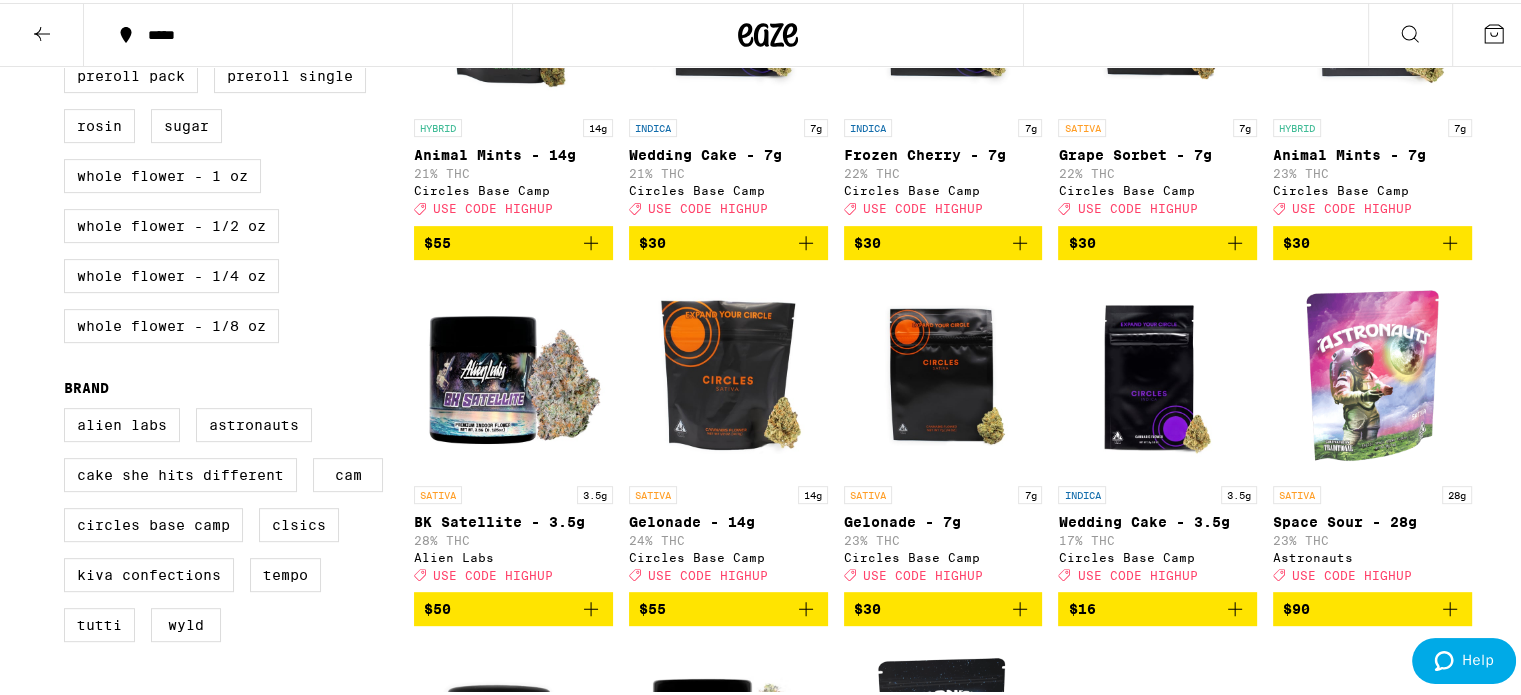 click 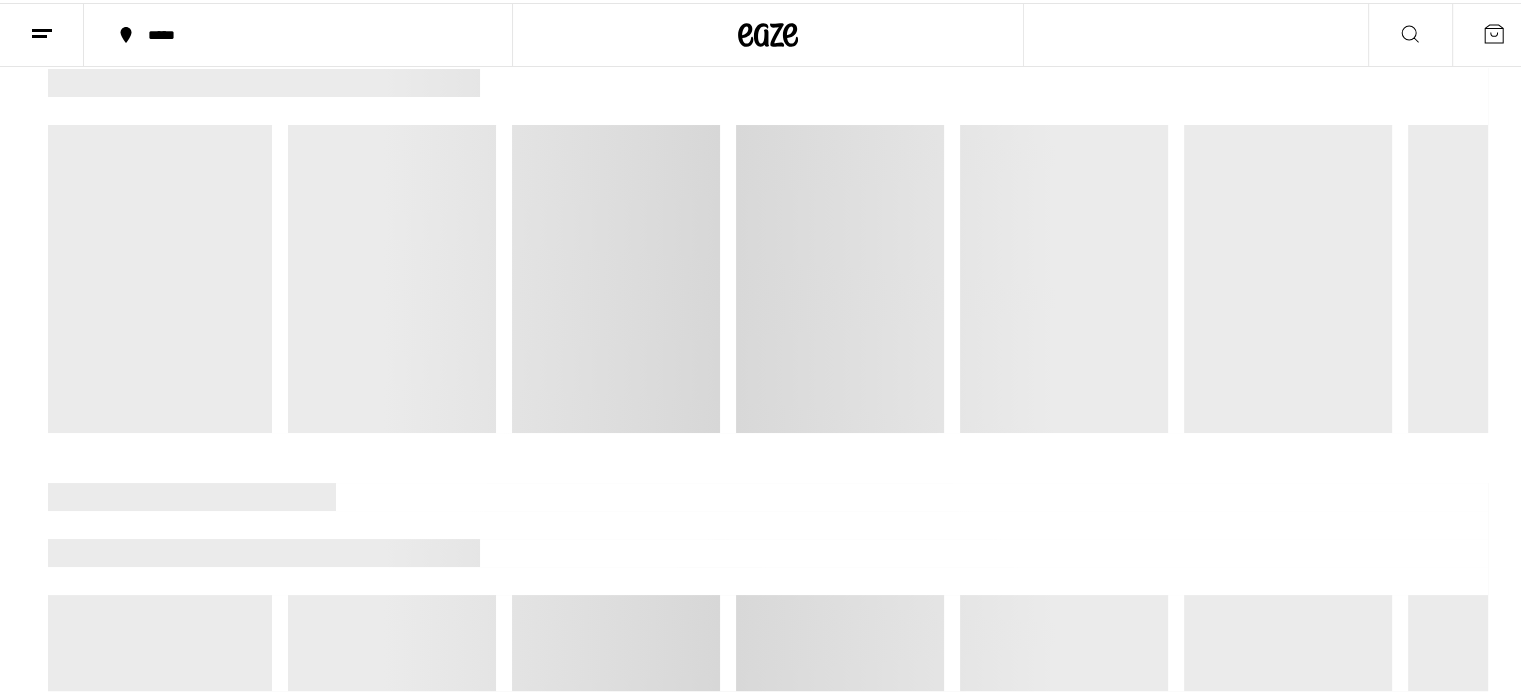 scroll, scrollTop: 0, scrollLeft: 0, axis: both 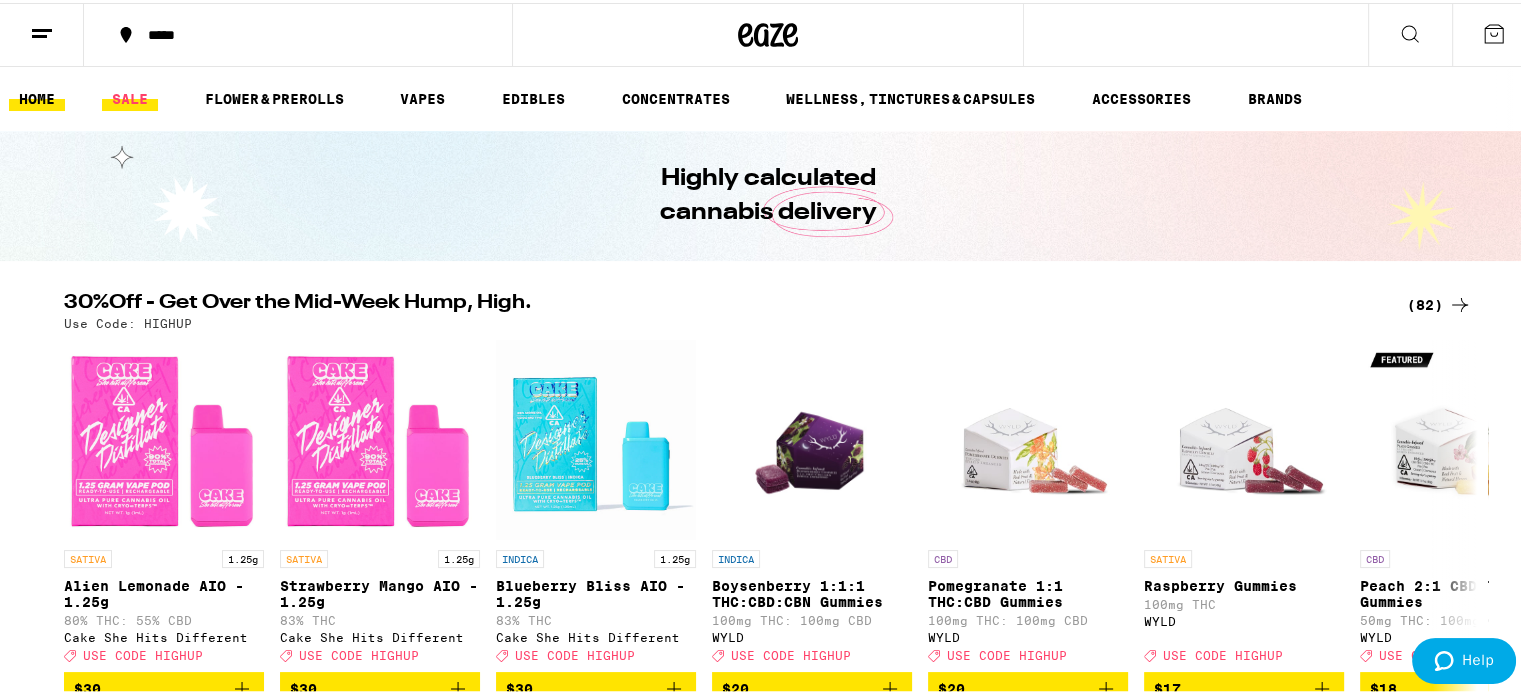 click on "SALE" at bounding box center (130, 96) 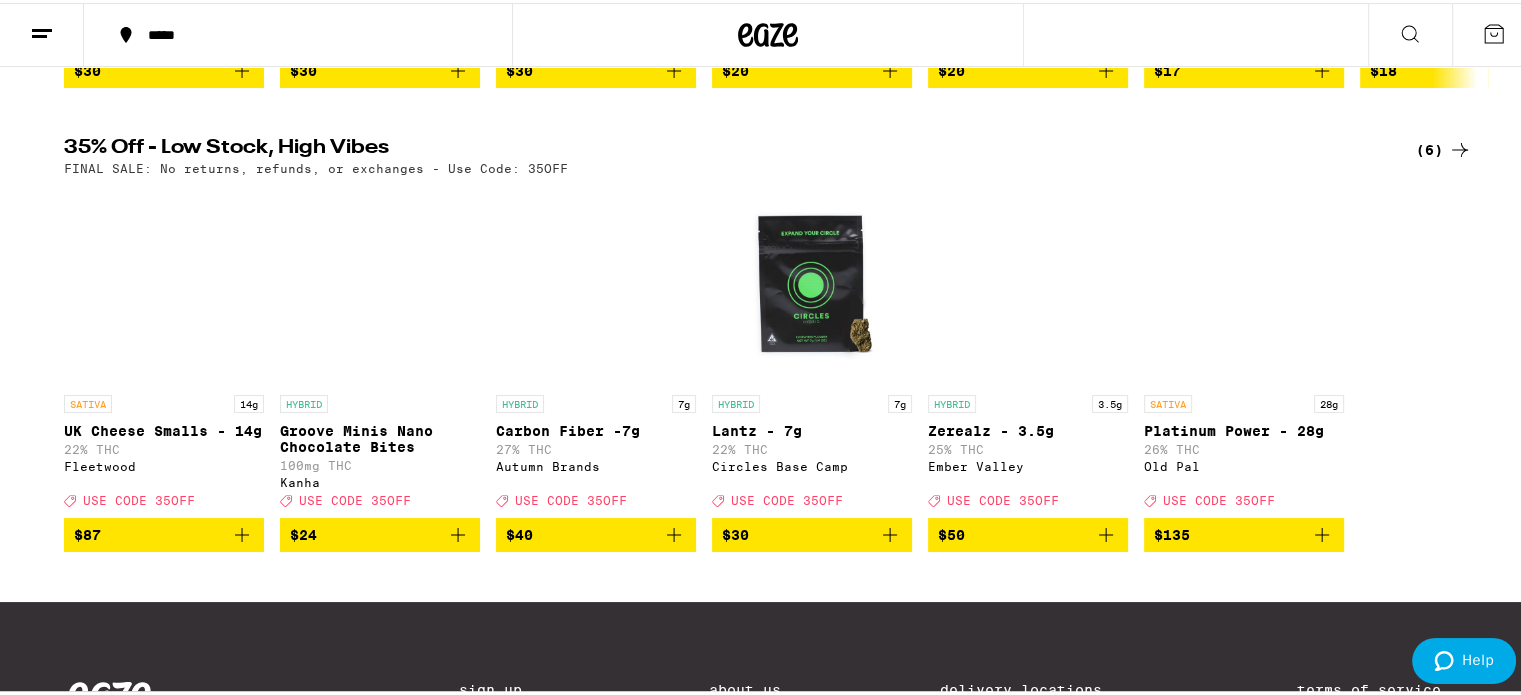 scroll, scrollTop: 610, scrollLeft: 0, axis: vertical 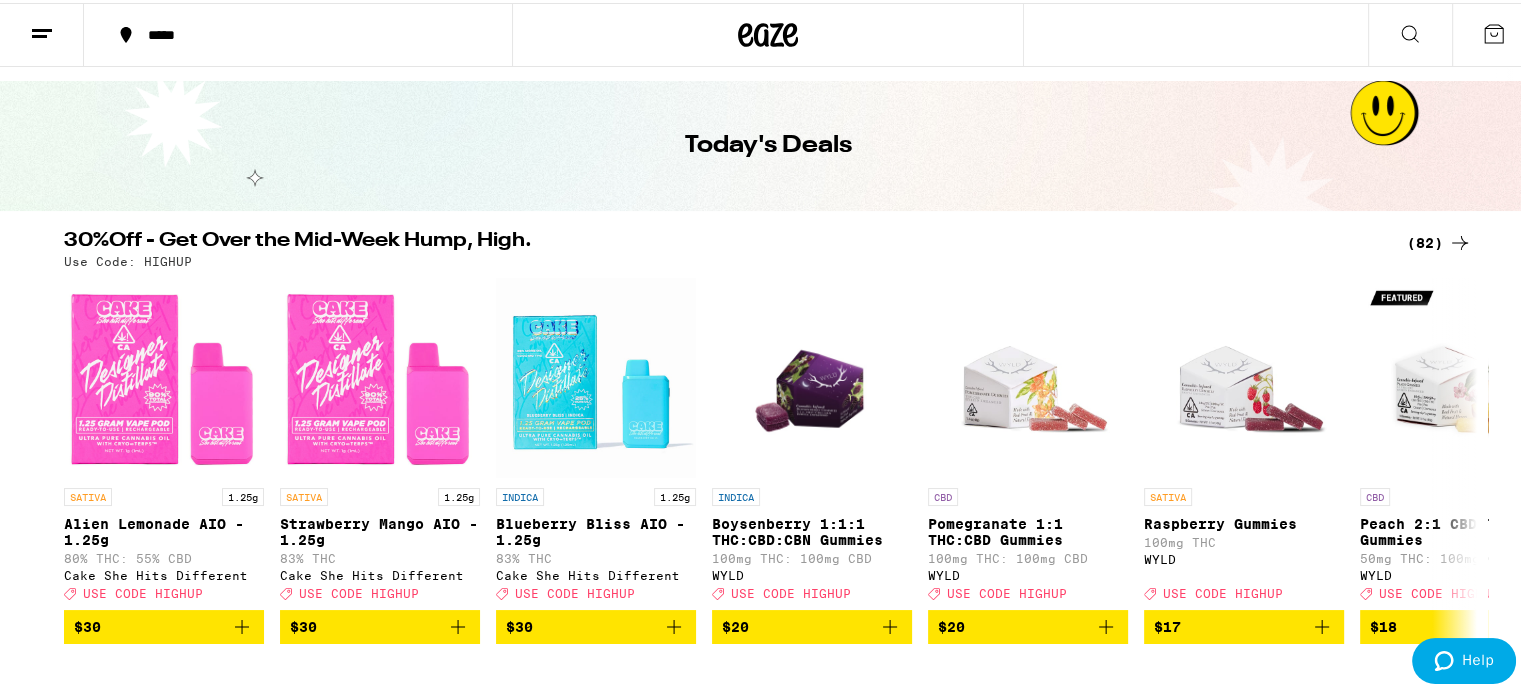 click on "(82)" at bounding box center [1439, 240] 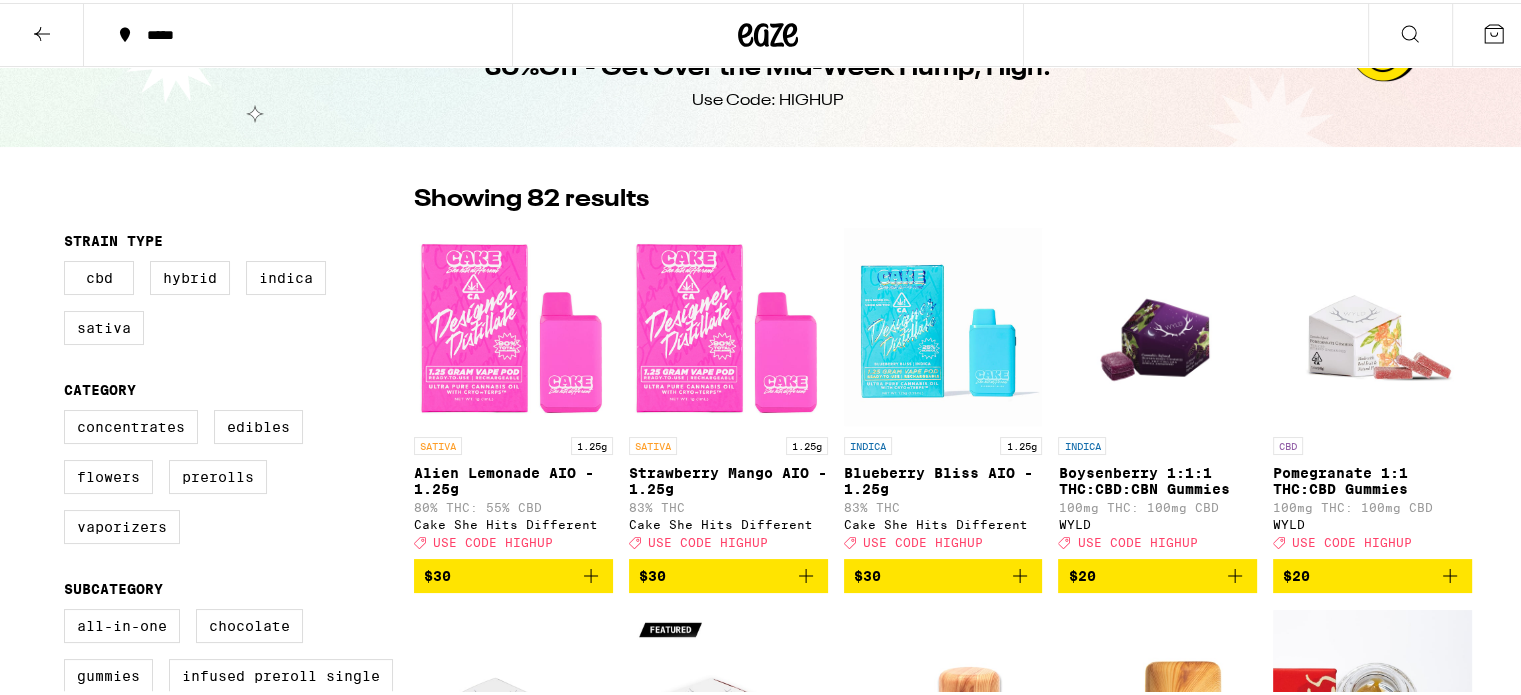 scroll, scrollTop: 0, scrollLeft: 0, axis: both 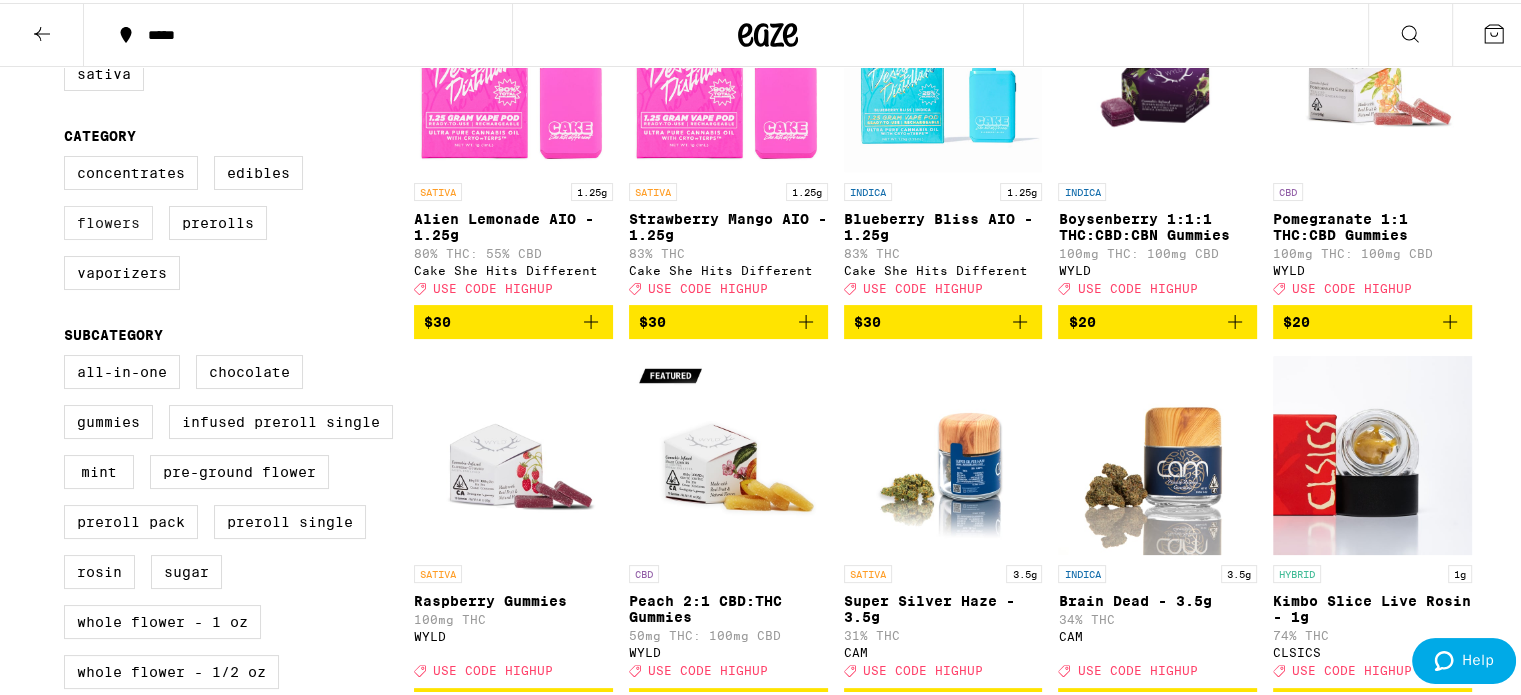 click on "Flowers" at bounding box center (108, 220) 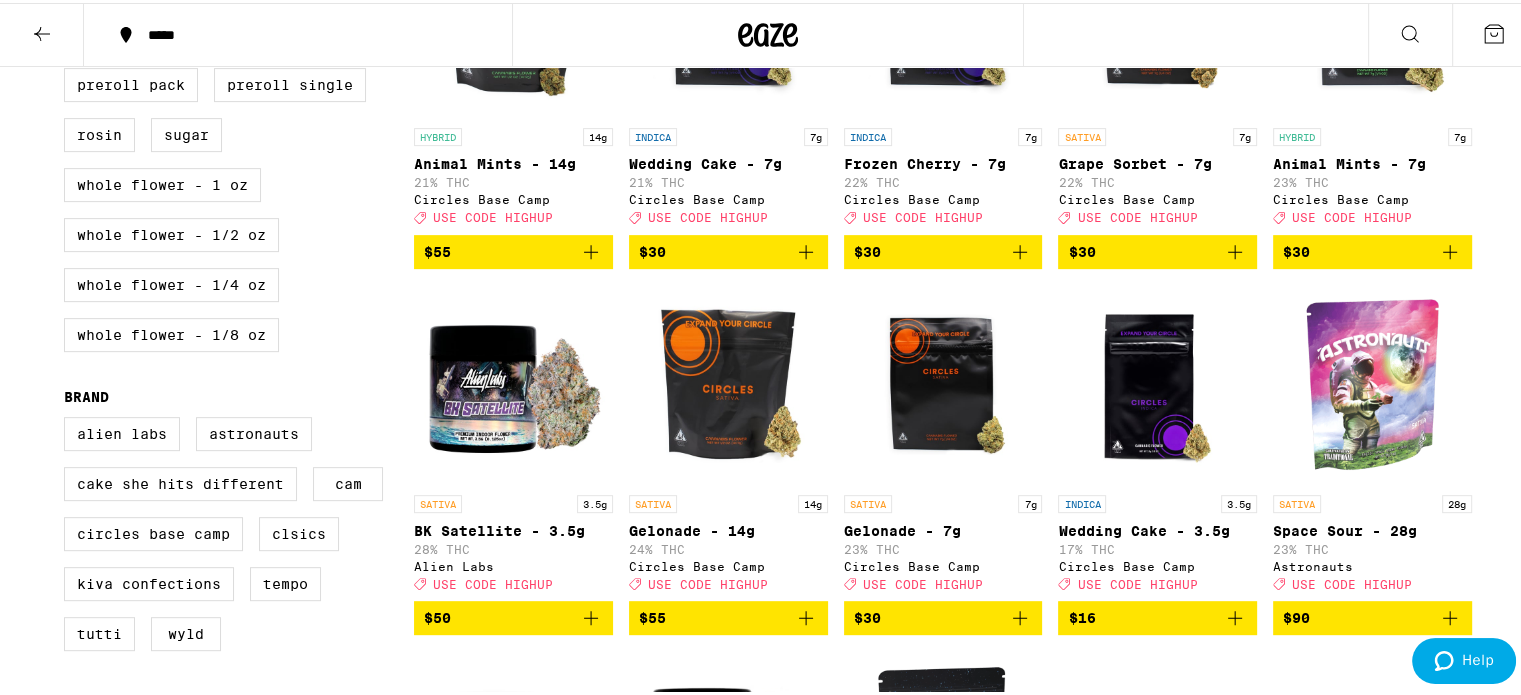 scroll, scrollTop: 752, scrollLeft: 0, axis: vertical 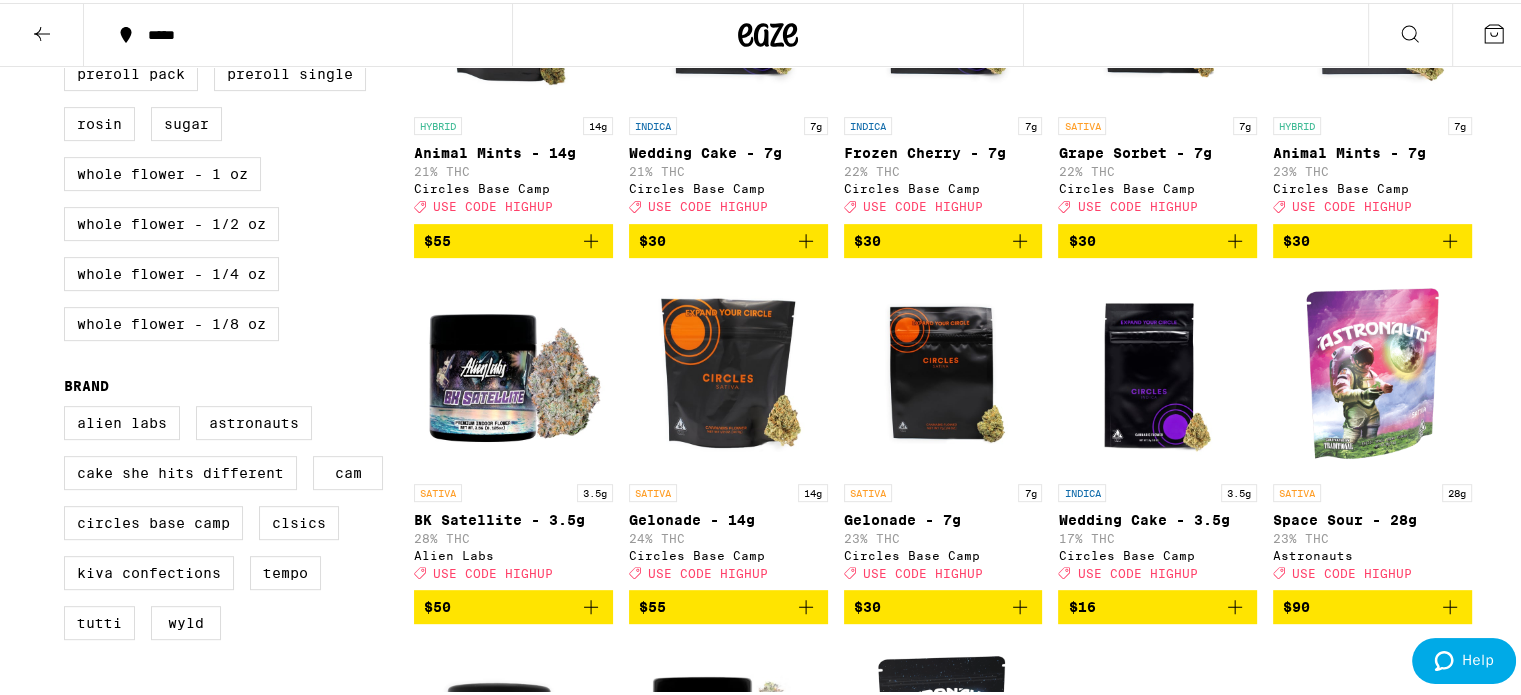 click 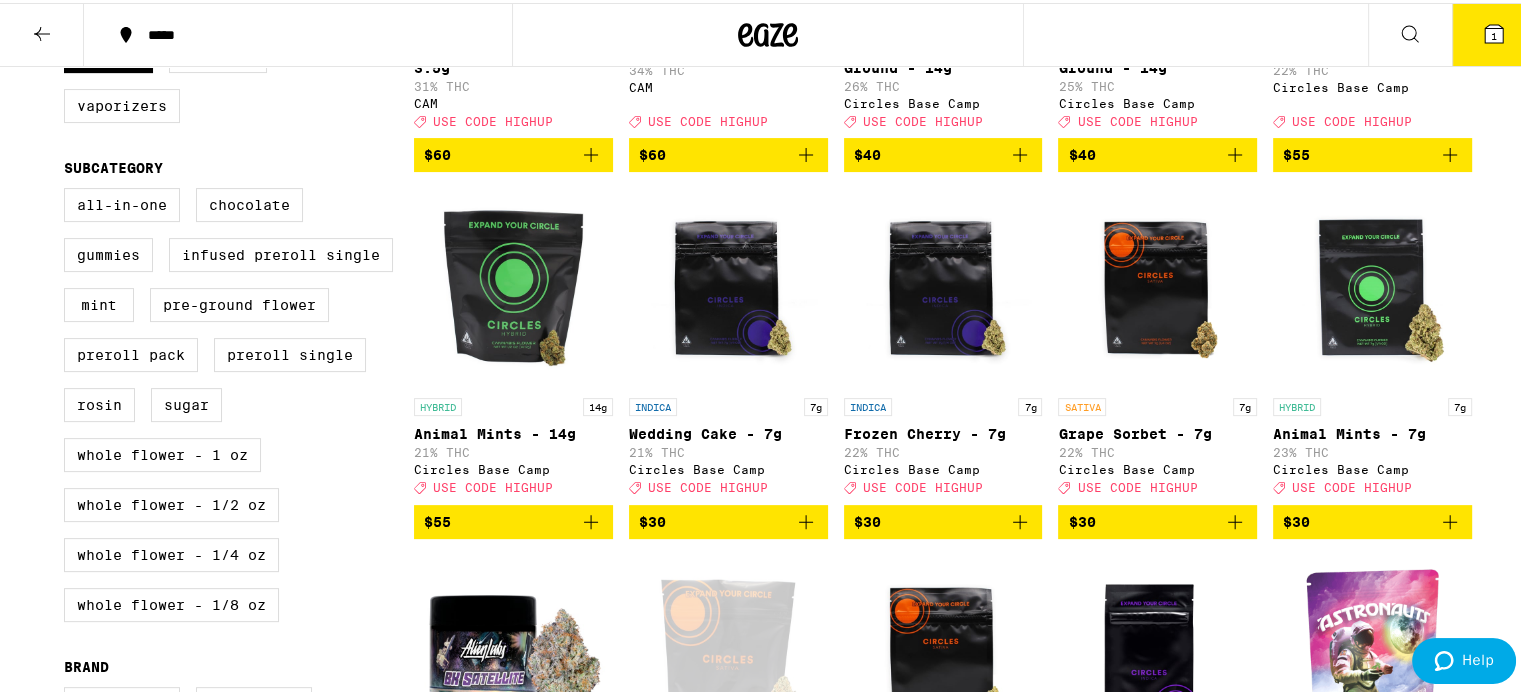 scroll, scrollTop: 473, scrollLeft: 0, axis: vertical 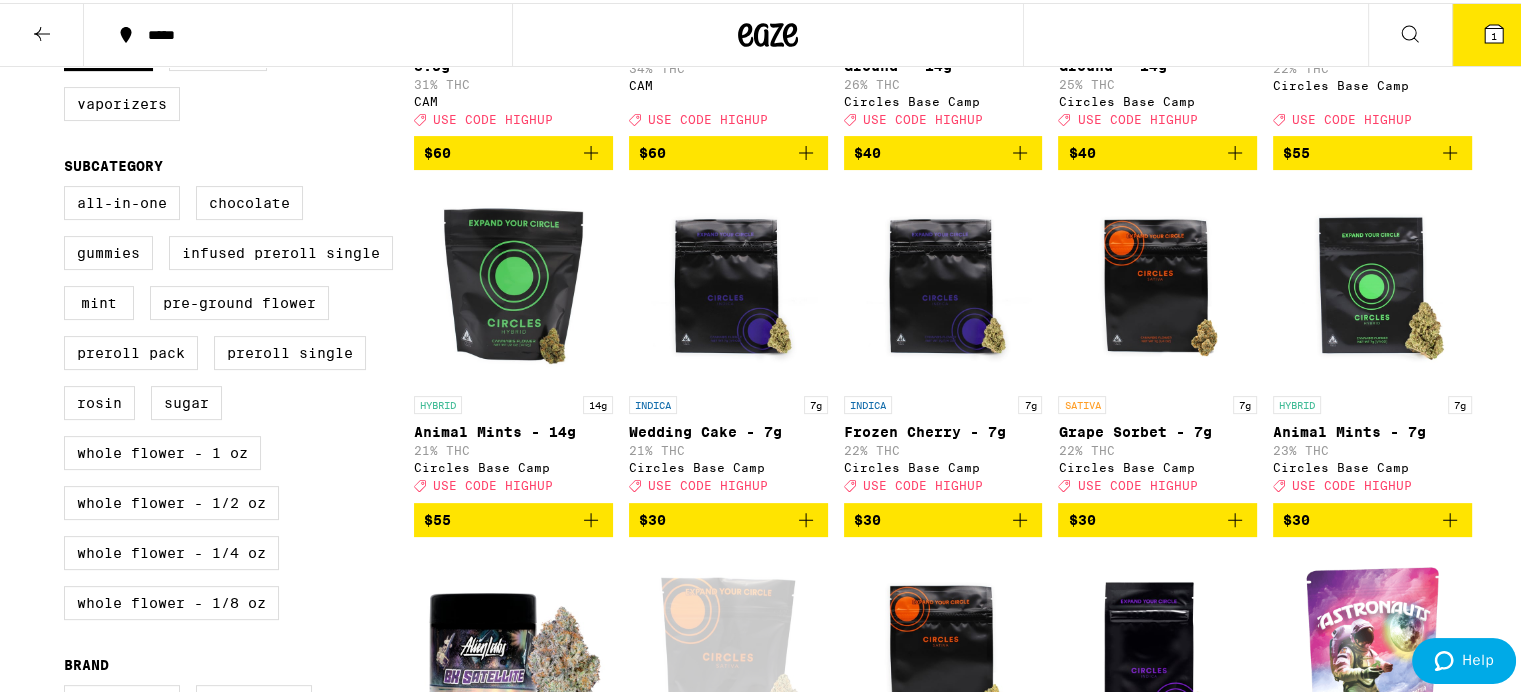 click 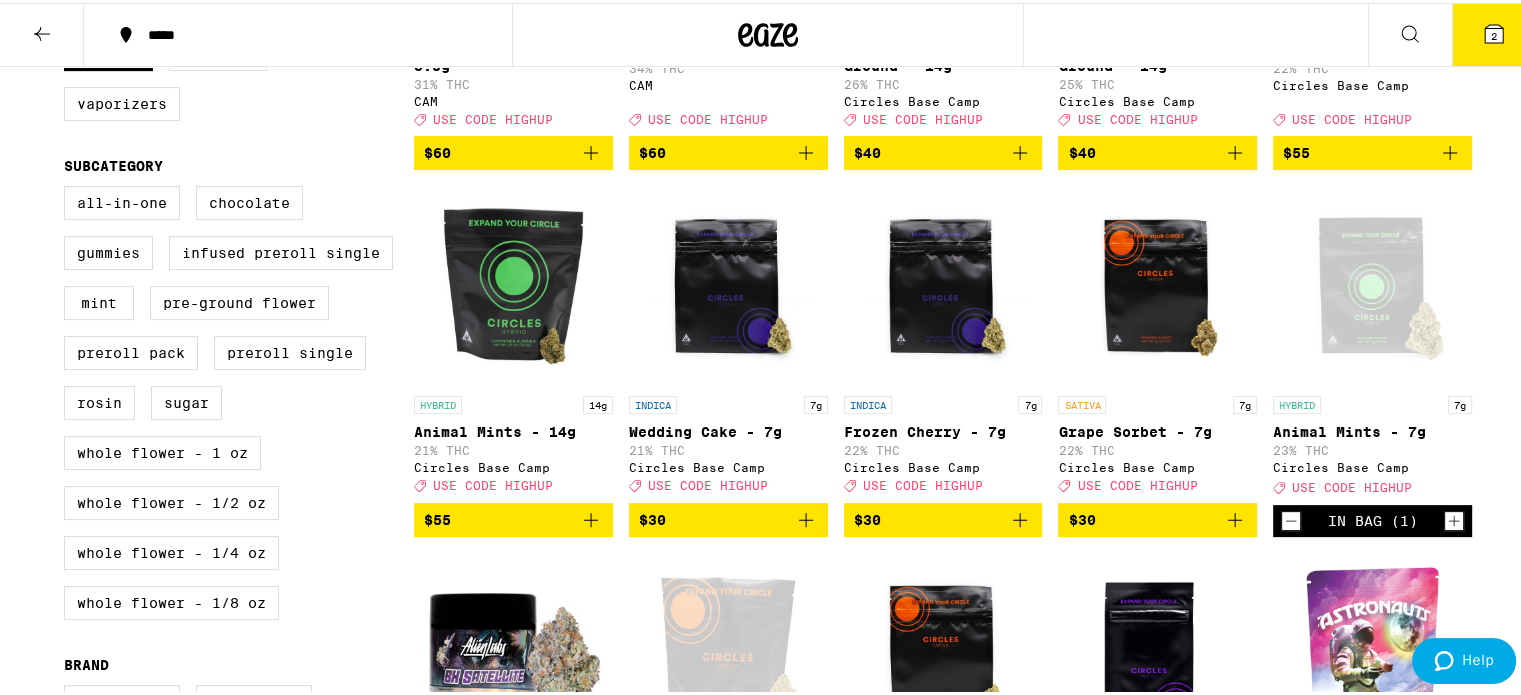 click 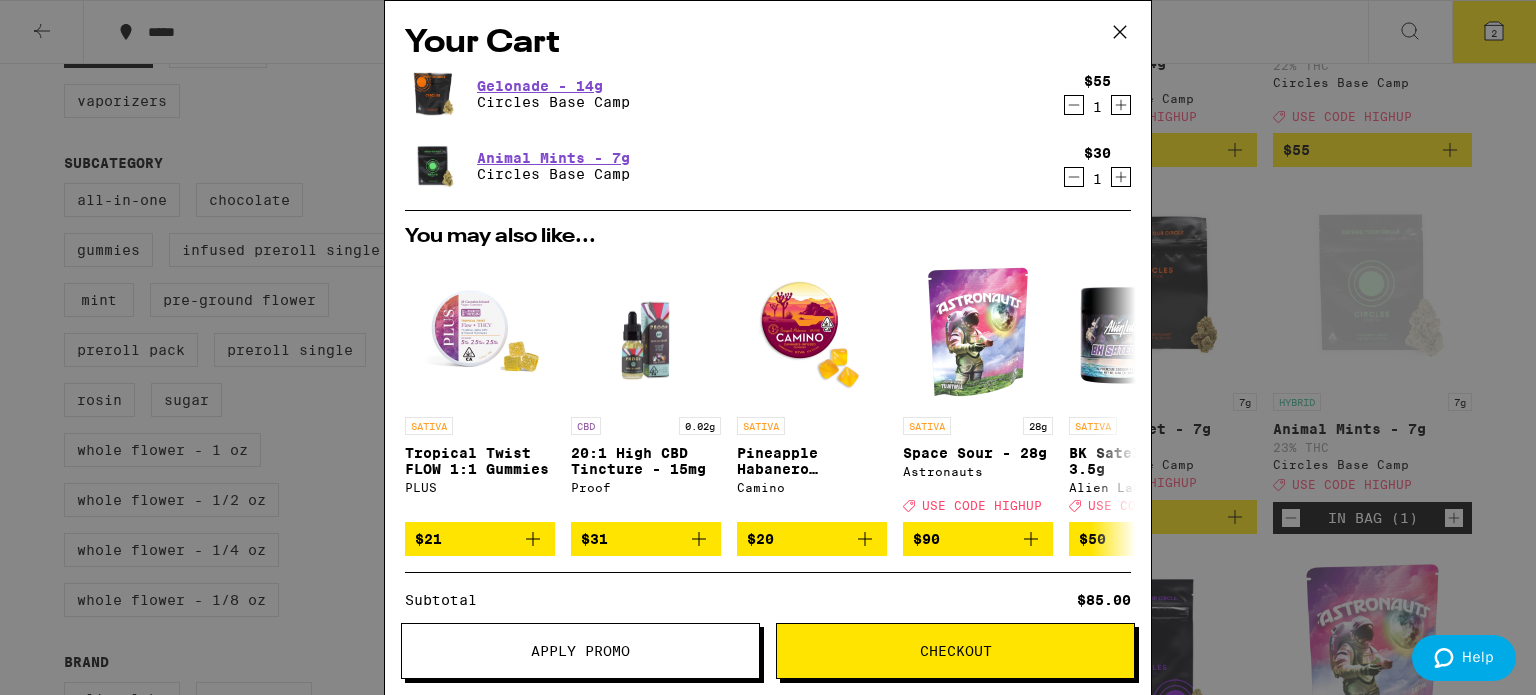 click on "Apply Promo" at bounding box center [580, 651] 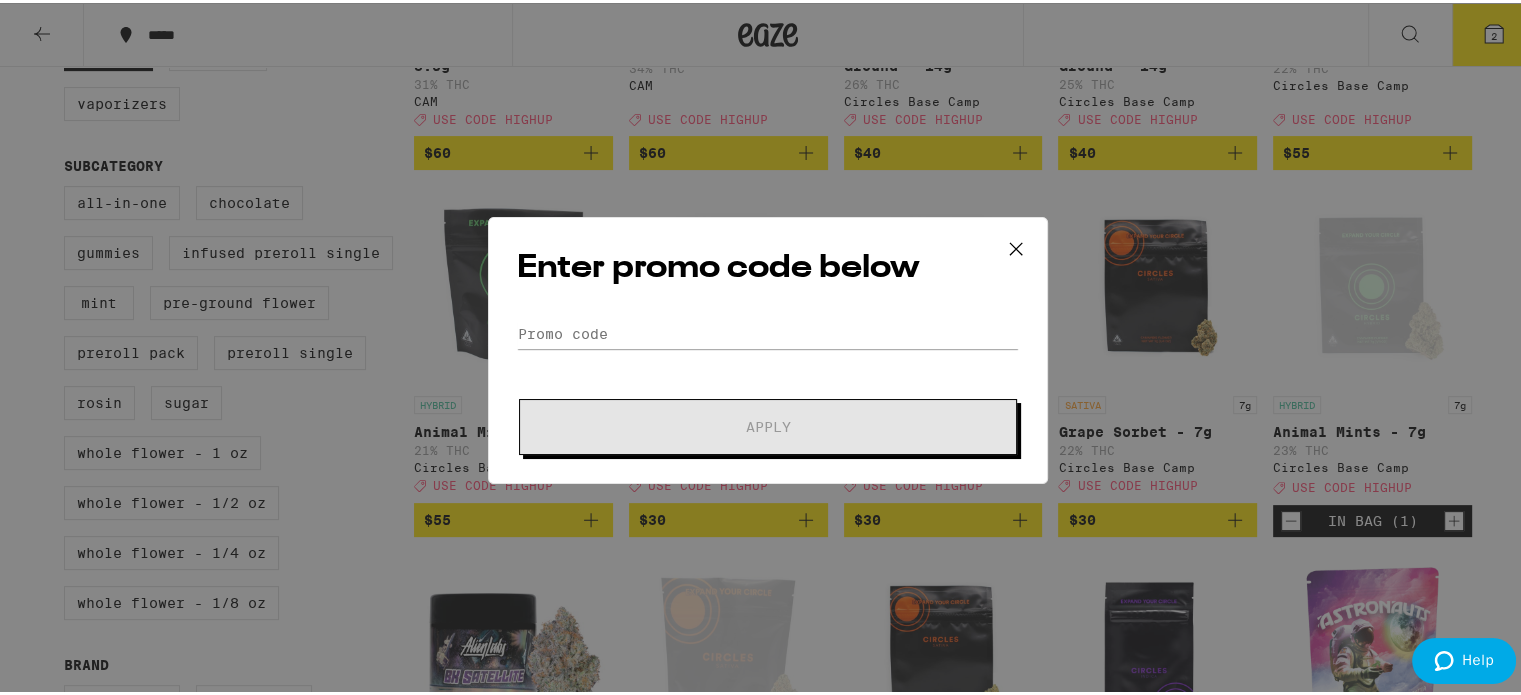 click on "Enter promo code below Promo Code Apply" at bounding box center (768, 347) 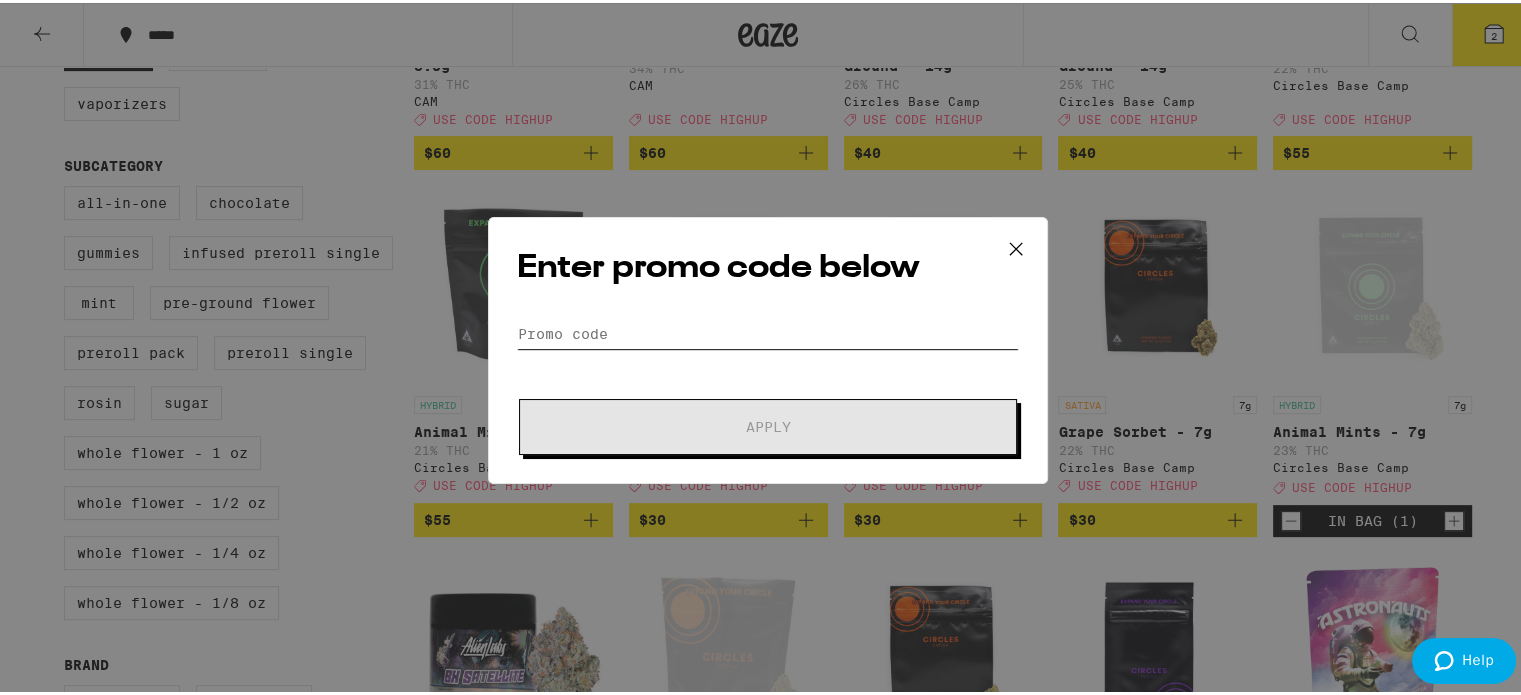 click on "Promo Code" at bounding box center (768, 331) 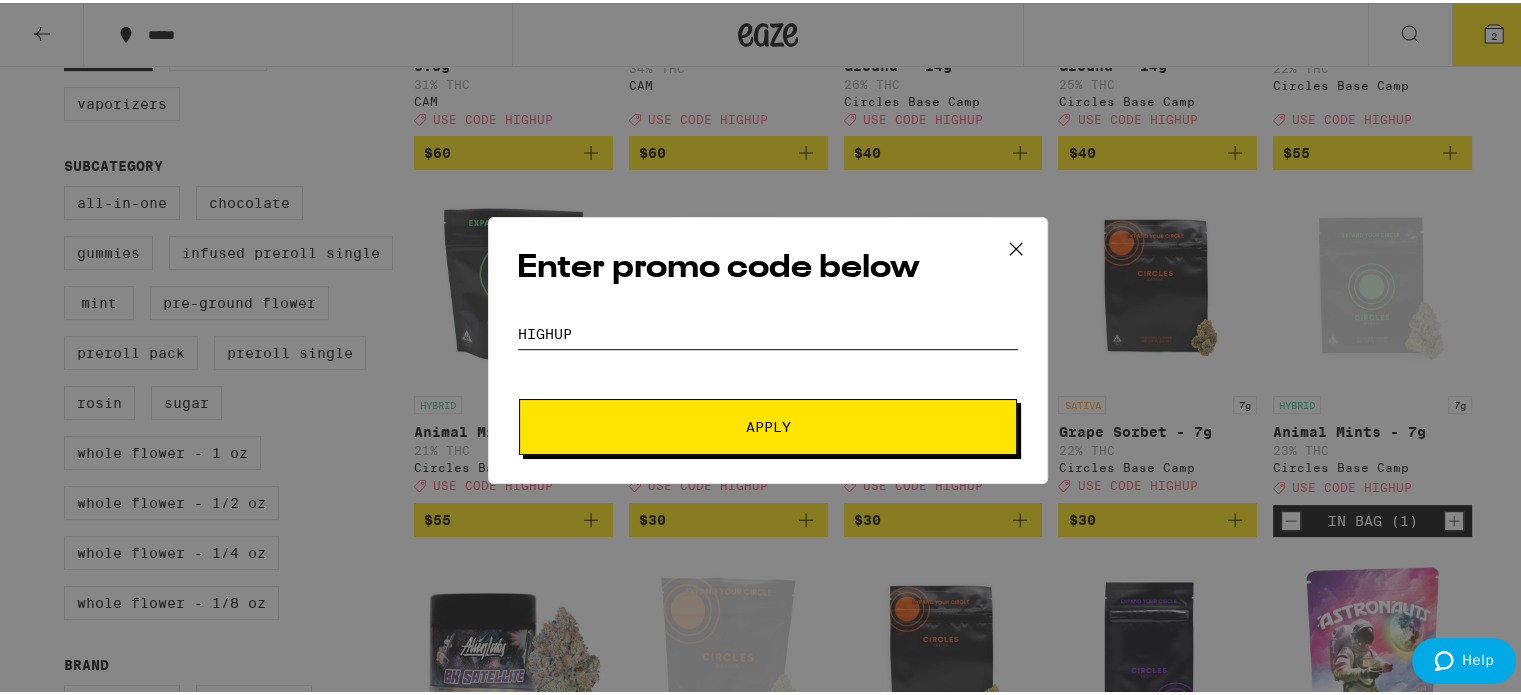type on "HIGHUP" 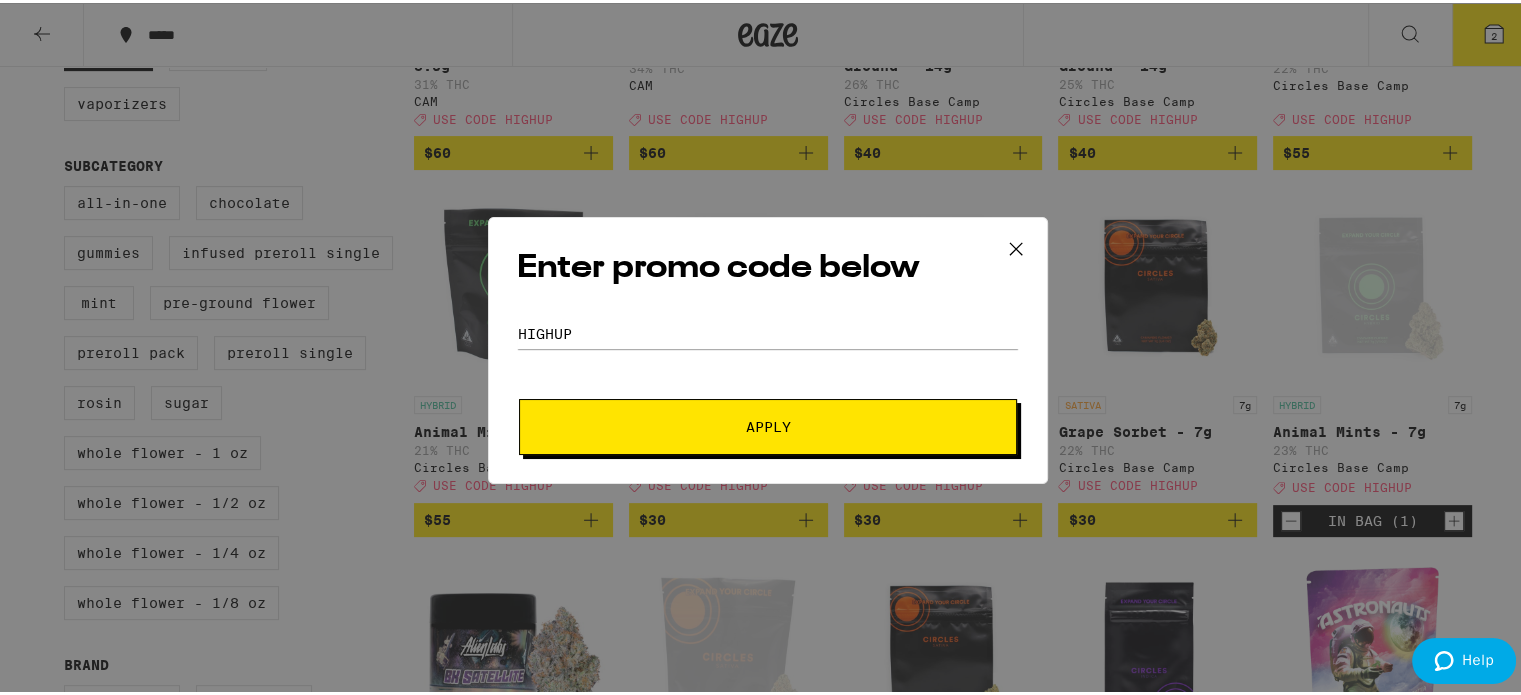 click on "Apply" at bounding box center [768, 424] 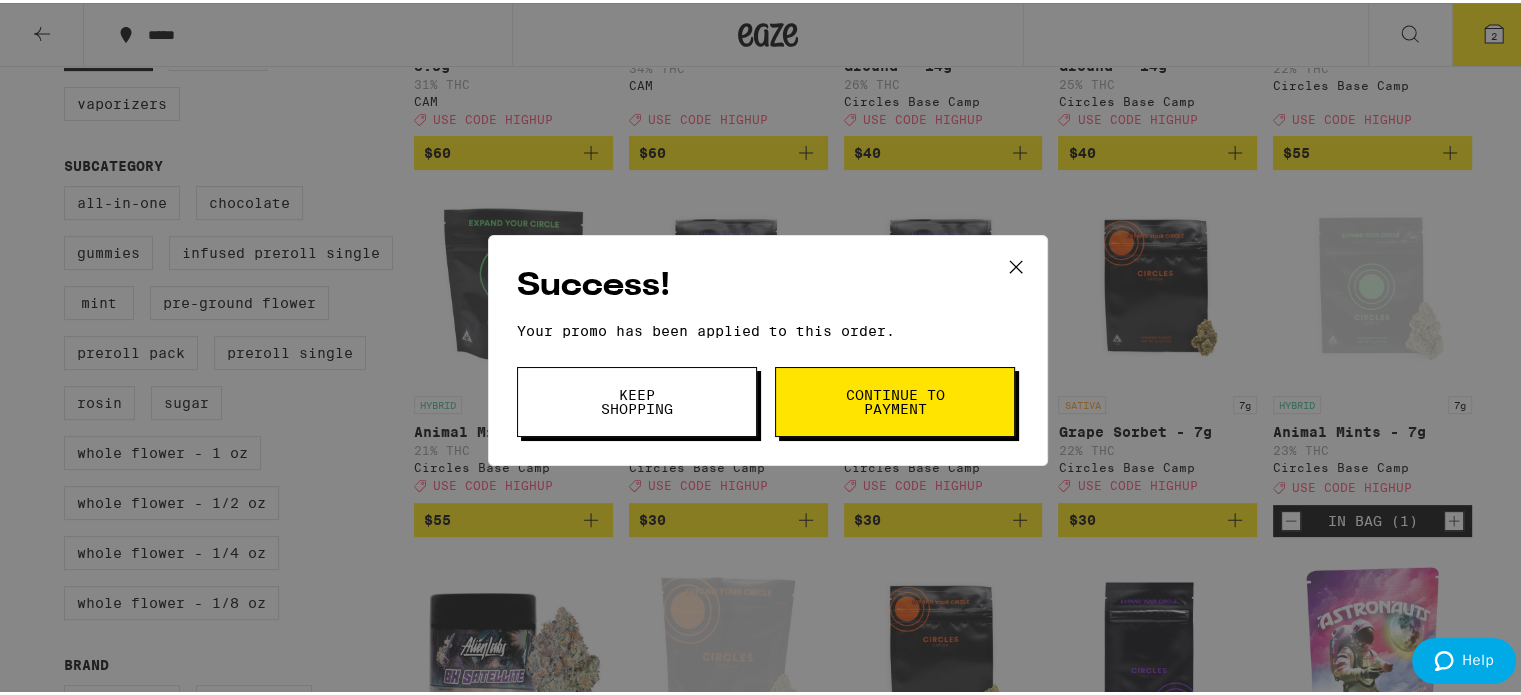 click on "Continue to payment" at bounding box center (895, 399) 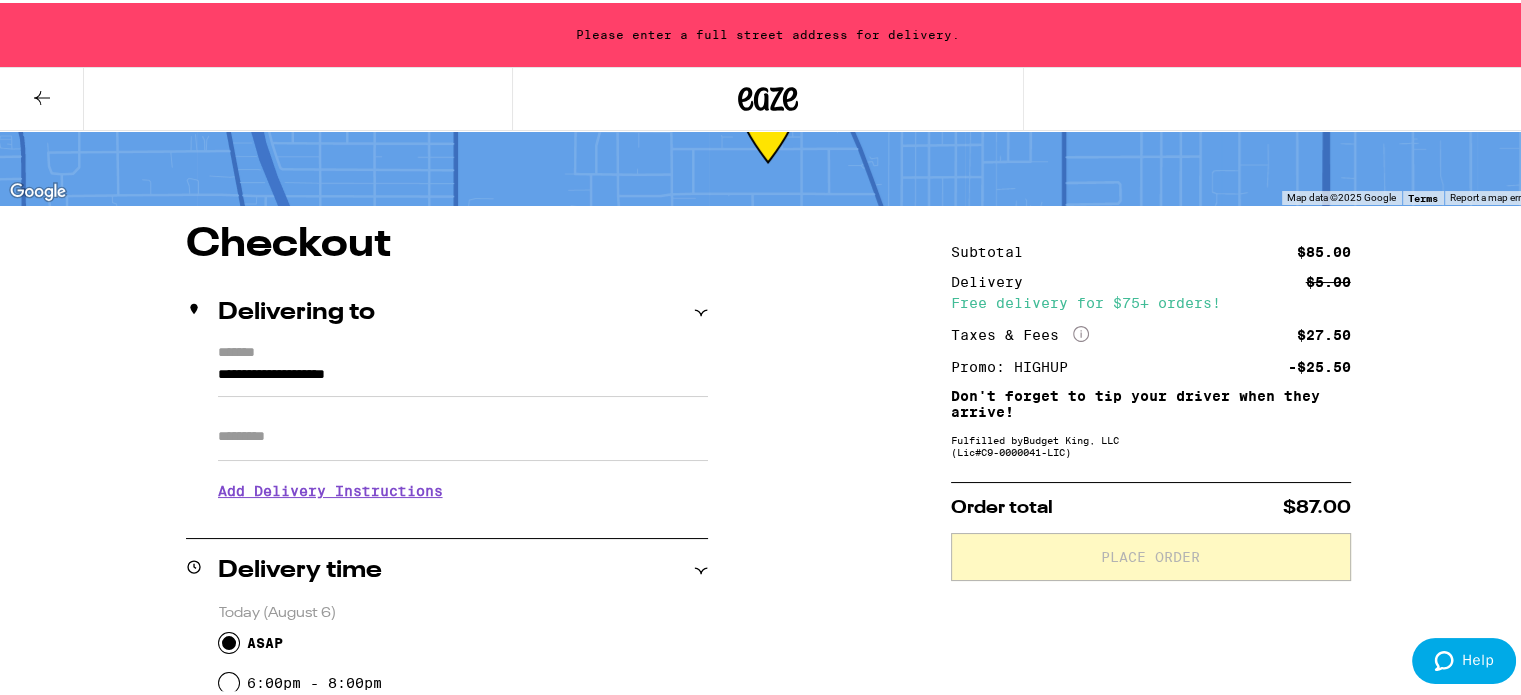 scroll, scrollTop: 2, scrollLeft: 0, axis: vertical 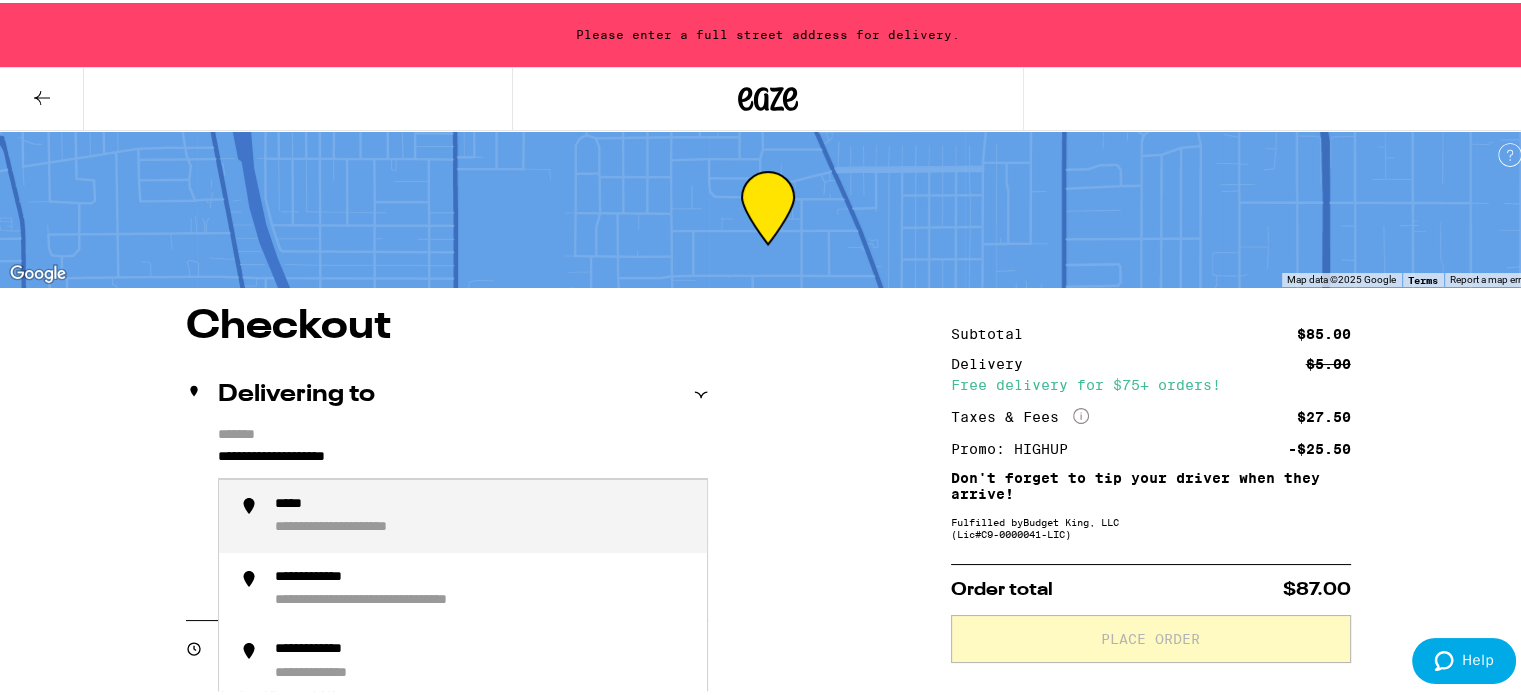 drag, startPoint x: 457, startPoint y: 462, endPoint x: 10, endPoint y: 516, distance: 450.24994 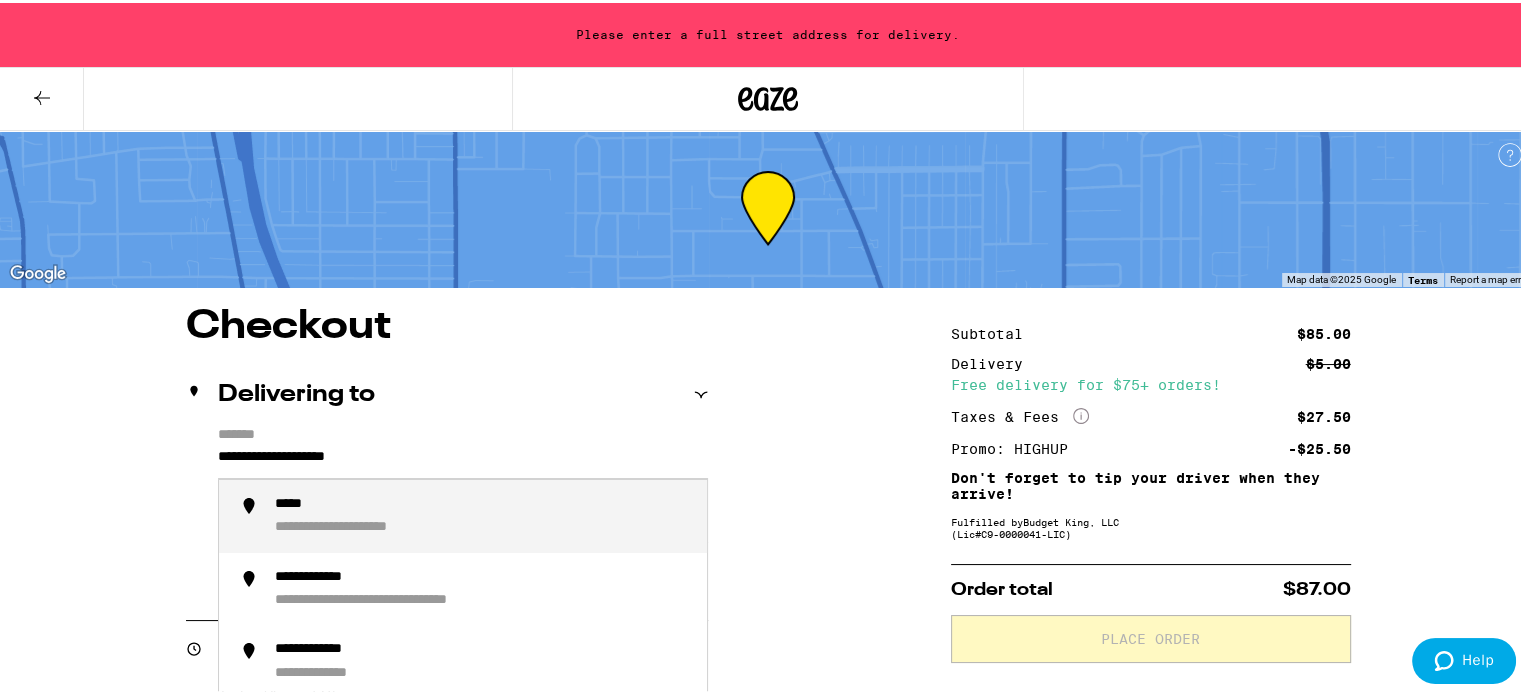 click on "**********" at bounding box center [768, 707] 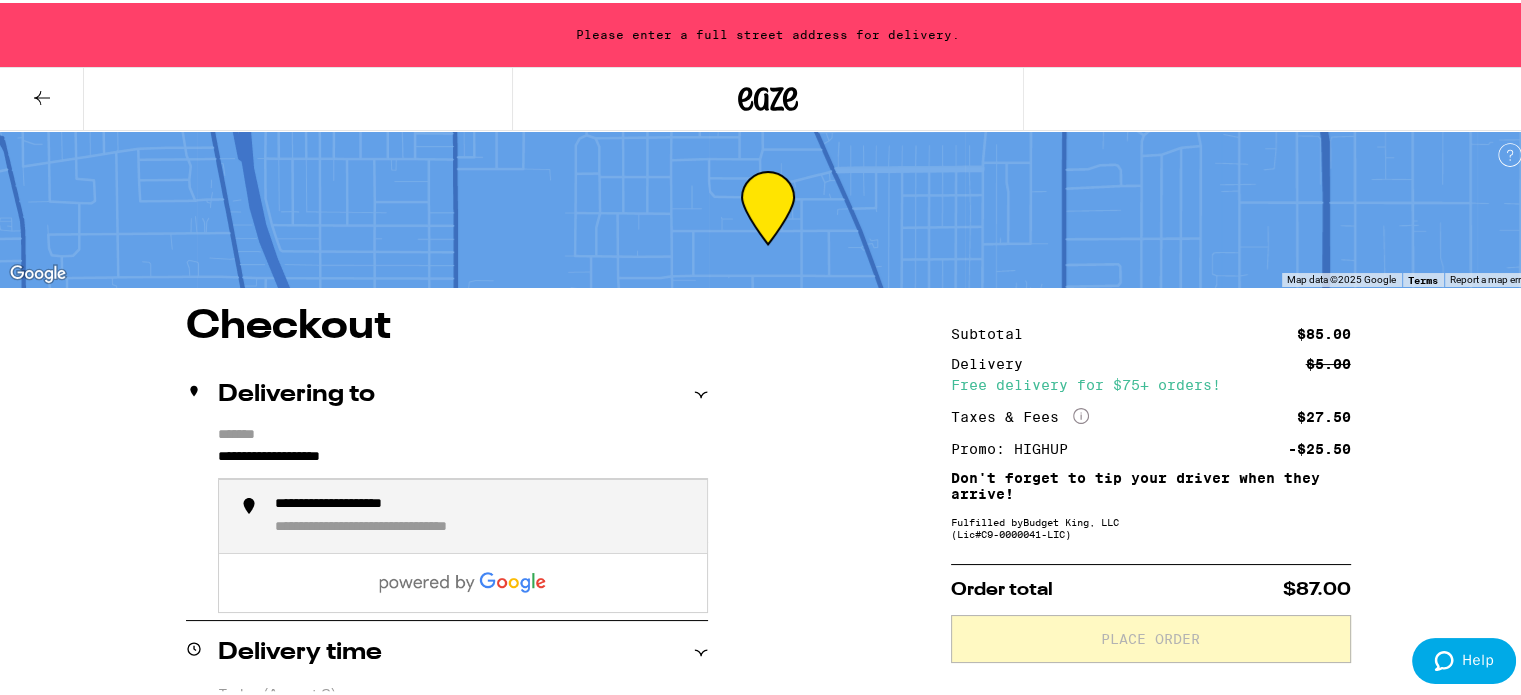 click on "**********" at bounding box center (370, 502) 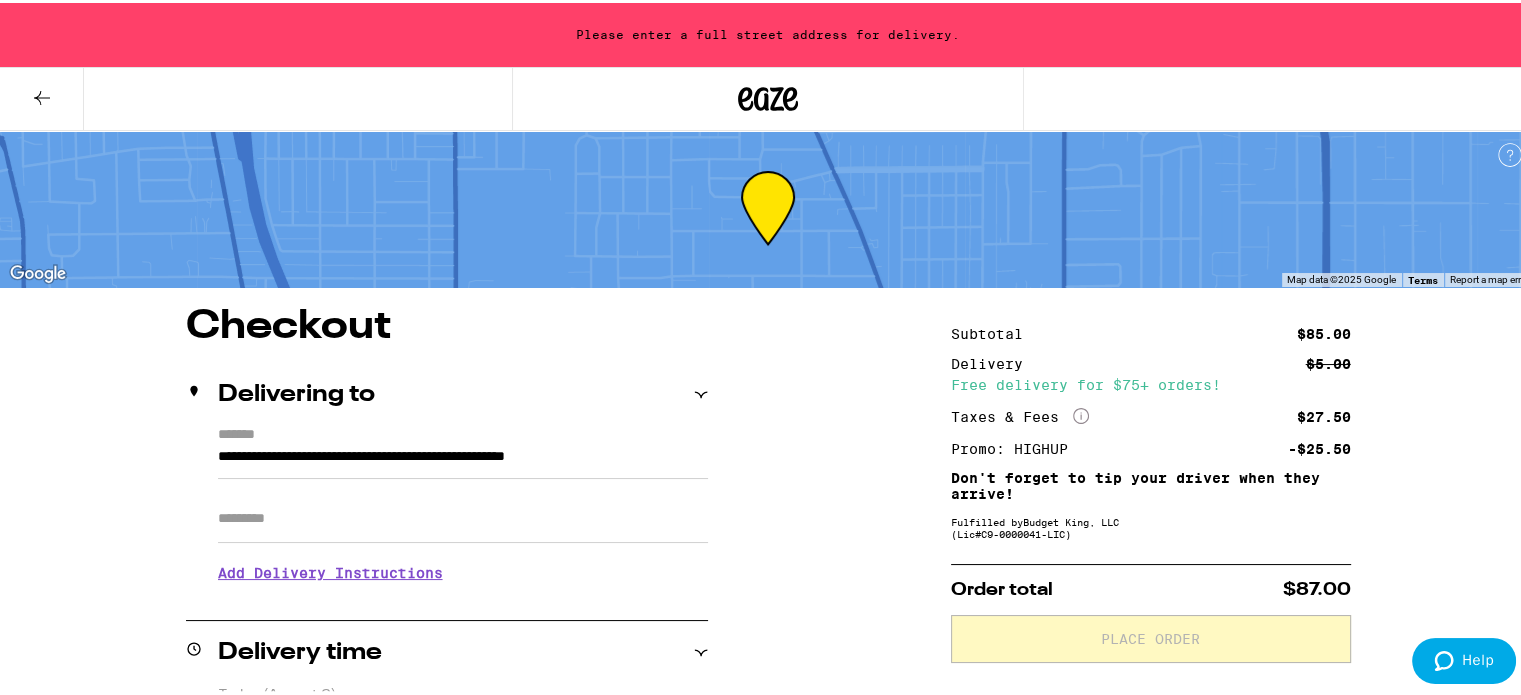 type on "**********" 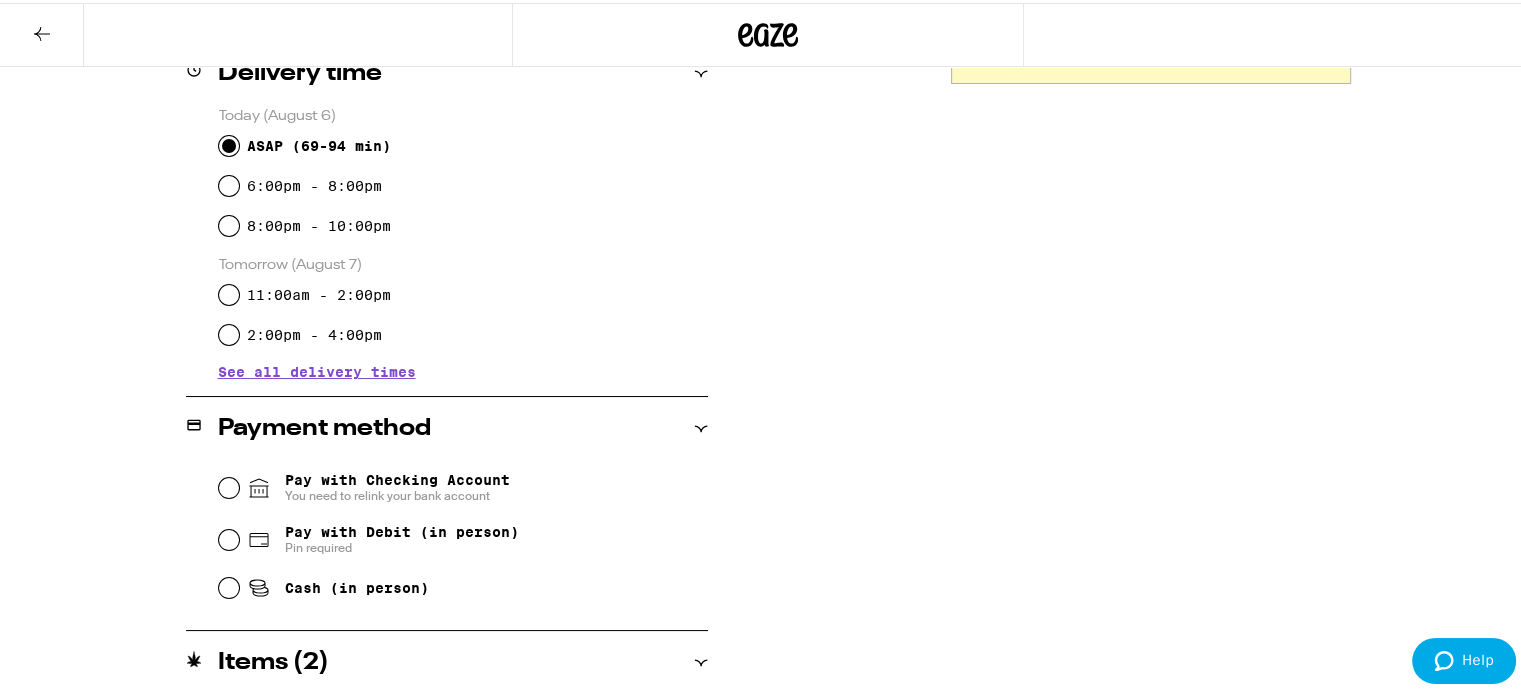 scroll, scrollTop: 520, scrollLeft: 0, axis: vertical 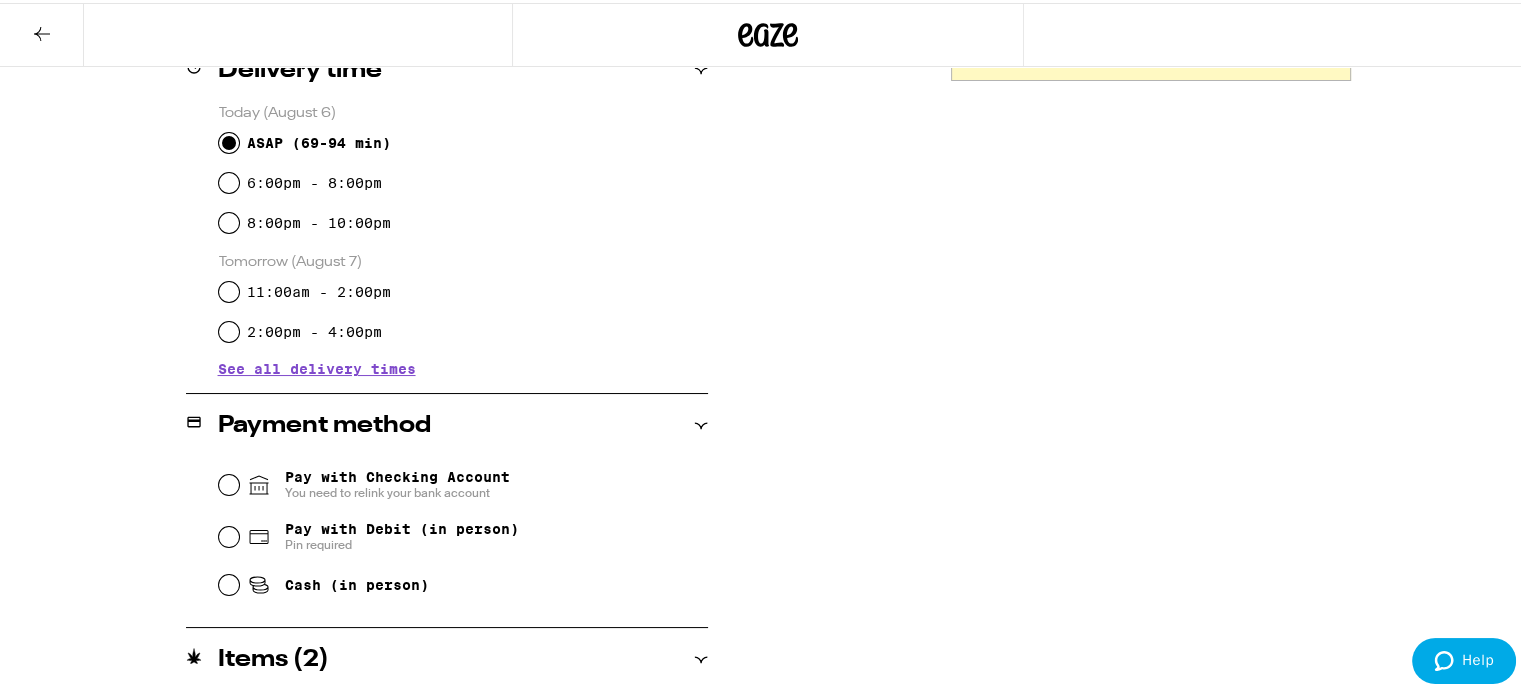 drag, startPoint x: 217, startPoint y: 534, endPoint x: 947, endPoint y: 554, distance: 730.2739 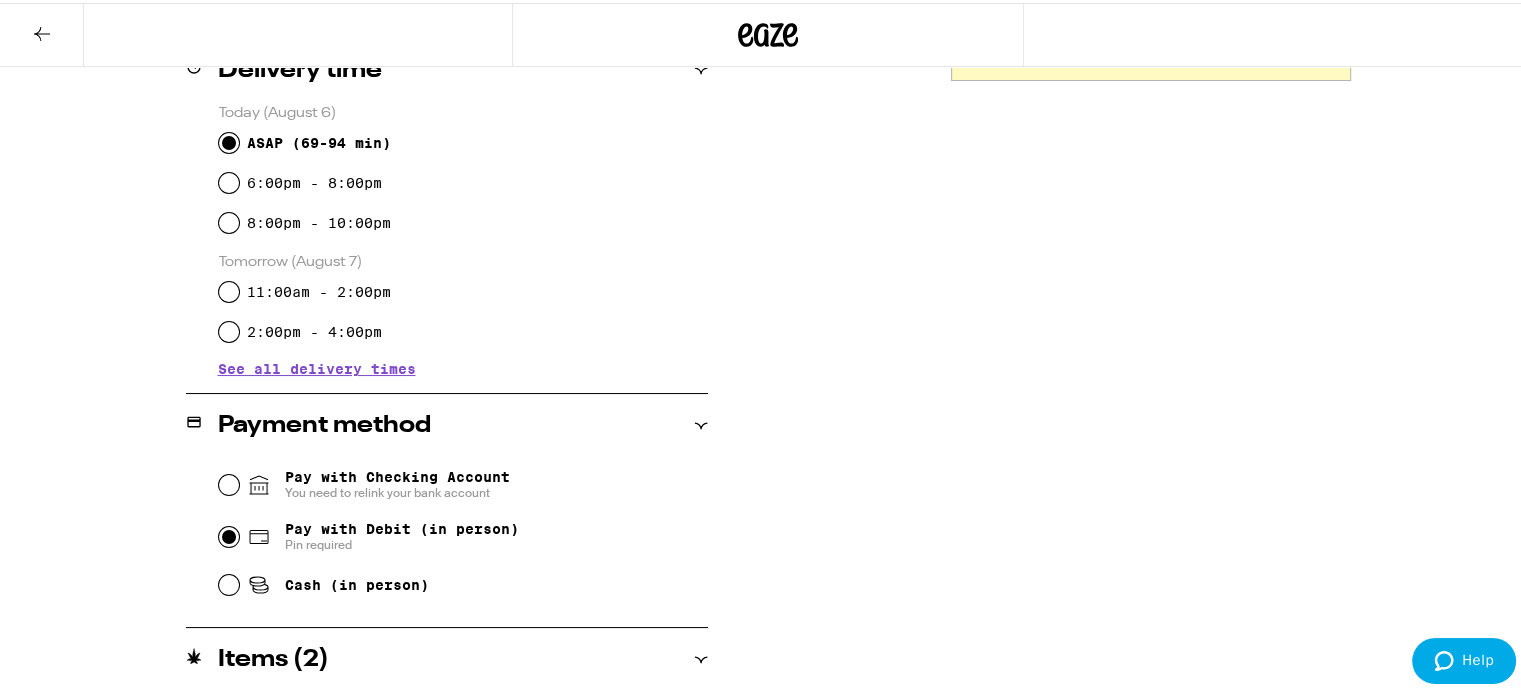 click on "Pay with Debit (in person) Pin required" at bounding box center [229, 534] 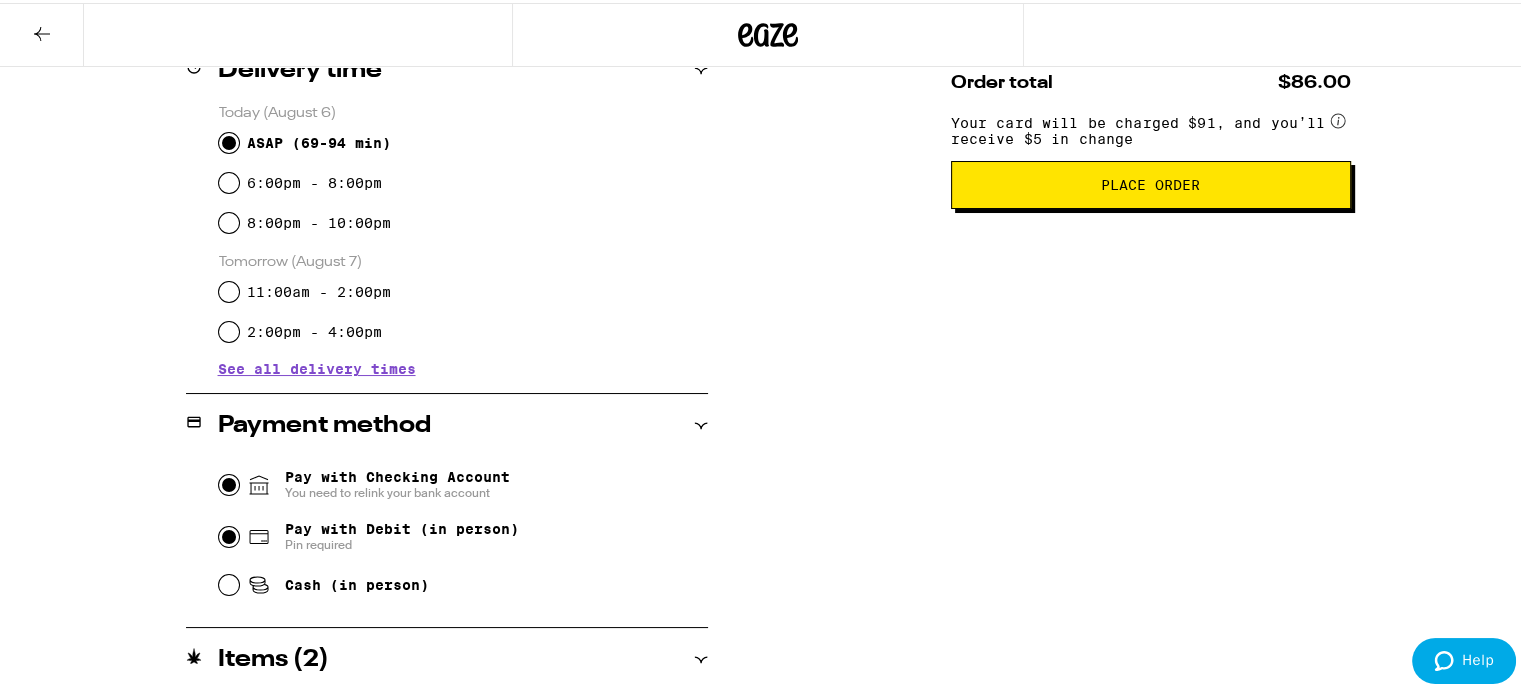 click on "Pay with Checking Account You need to relink your bank account" at bounding box center (229, 482) 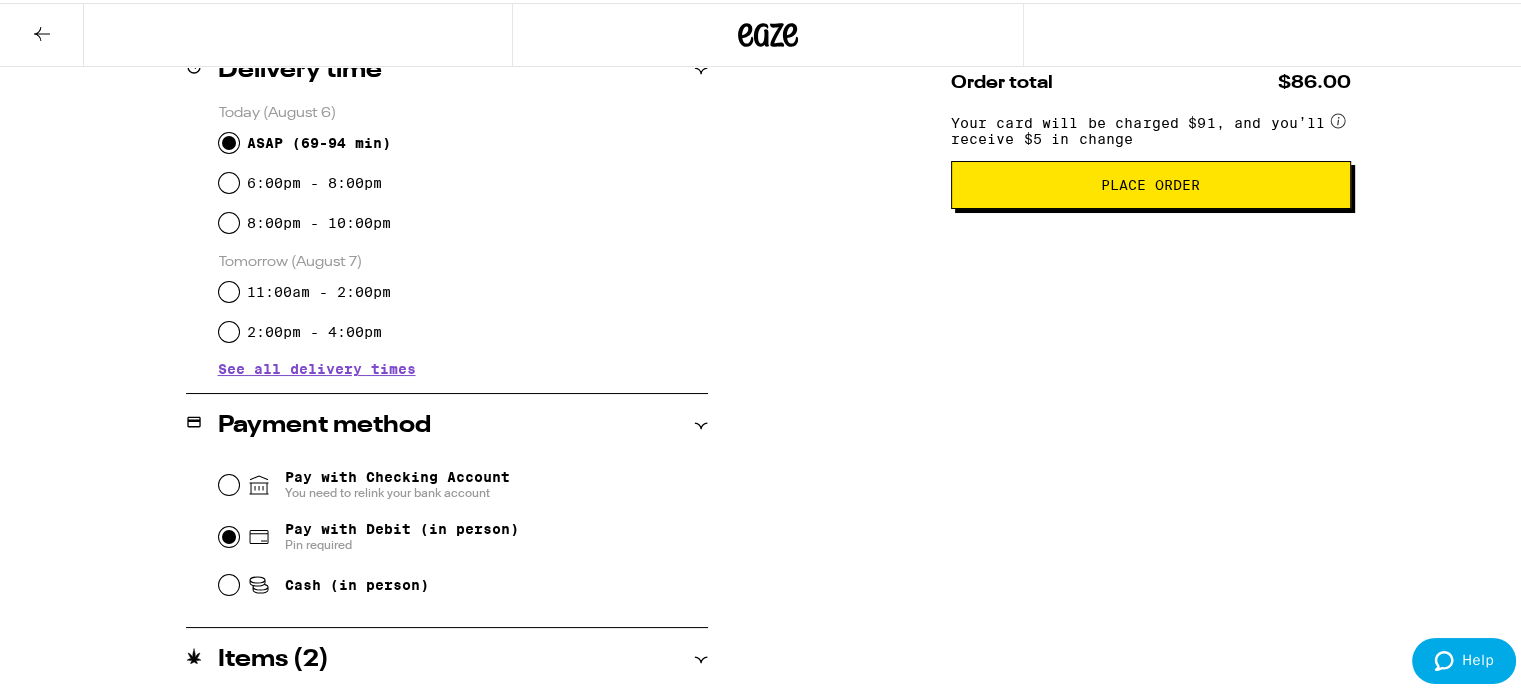 click on "Pay with Checking Account You need to relink your bank account Pay with Debit (in person) Pin required Cash (in person)" at bounding box center [447, 529] 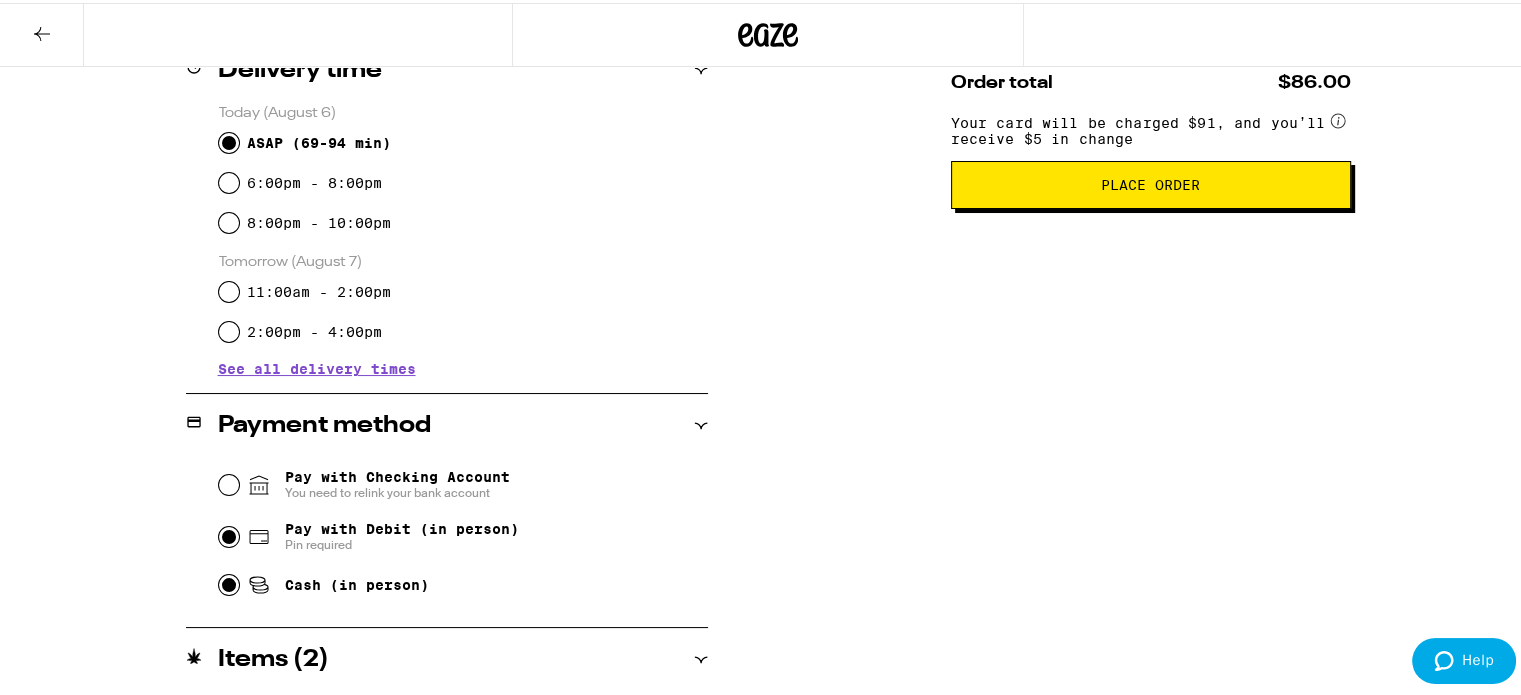 click on "Cash (in person)" at bounding box center [229, 582] 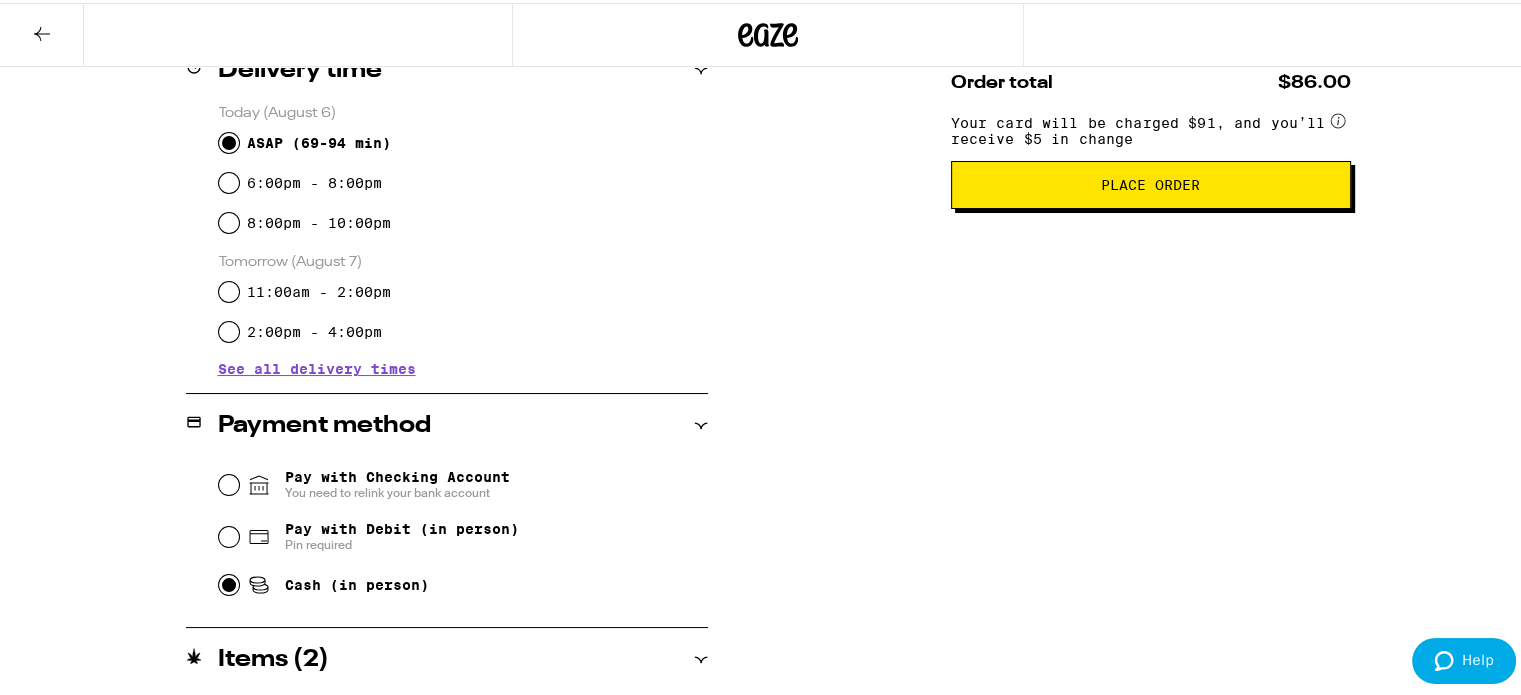 radio on "true" 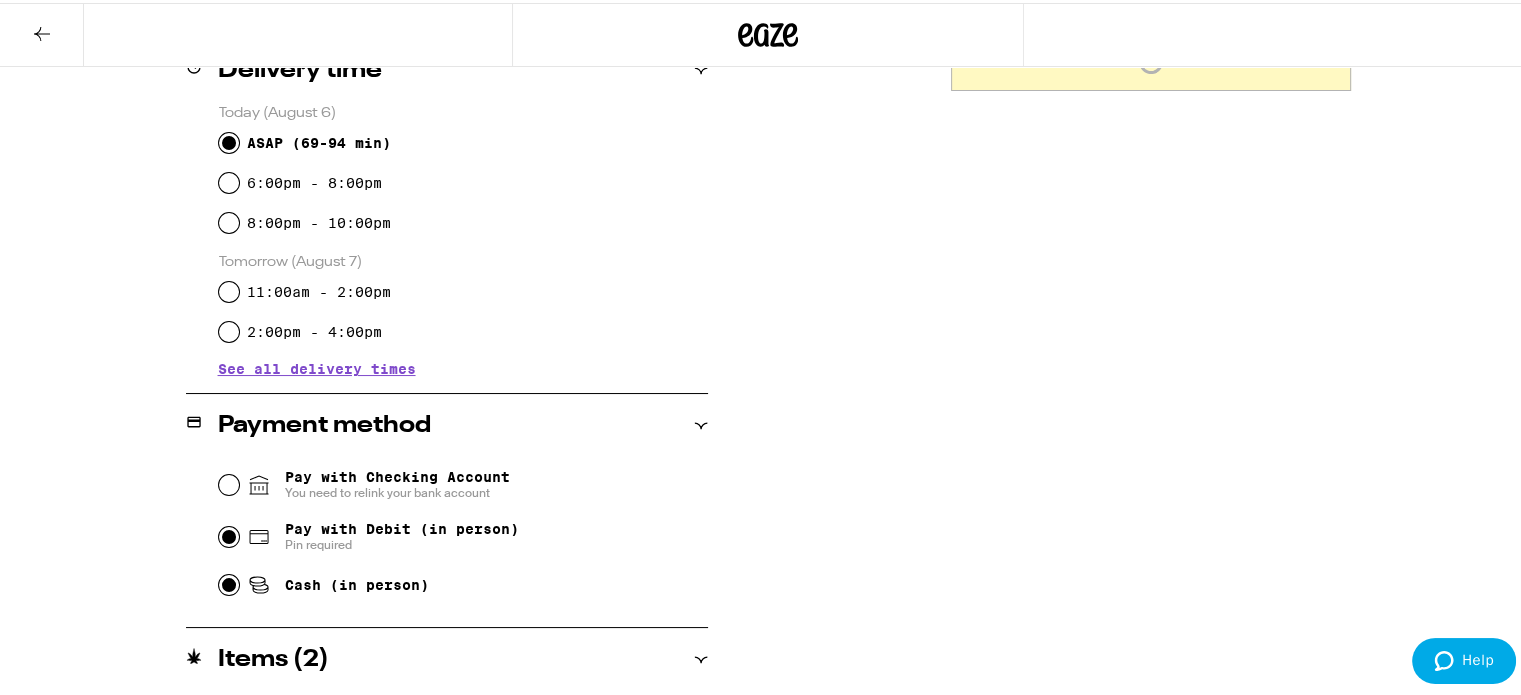 click on "Pay with Debit (in person) Pin required" at bounding box center (229, 534) 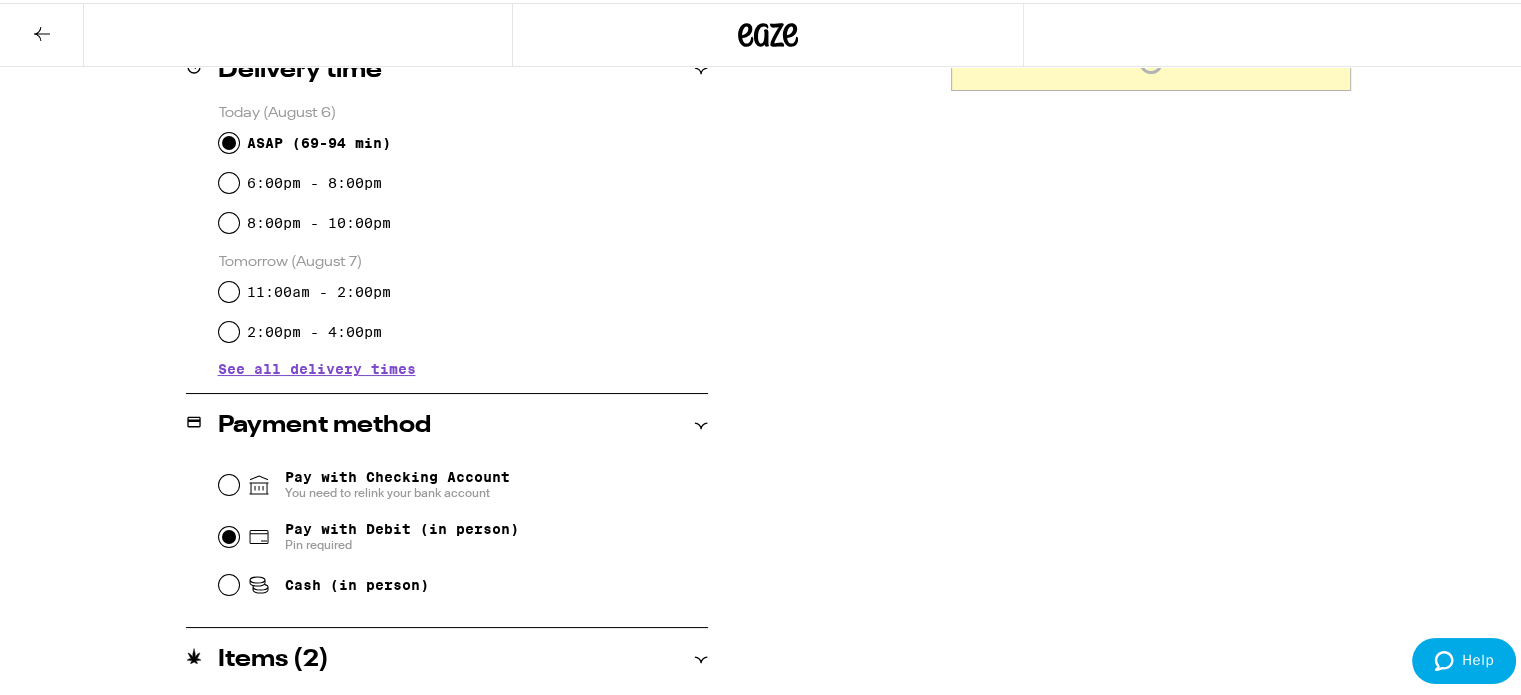 radio on "true" 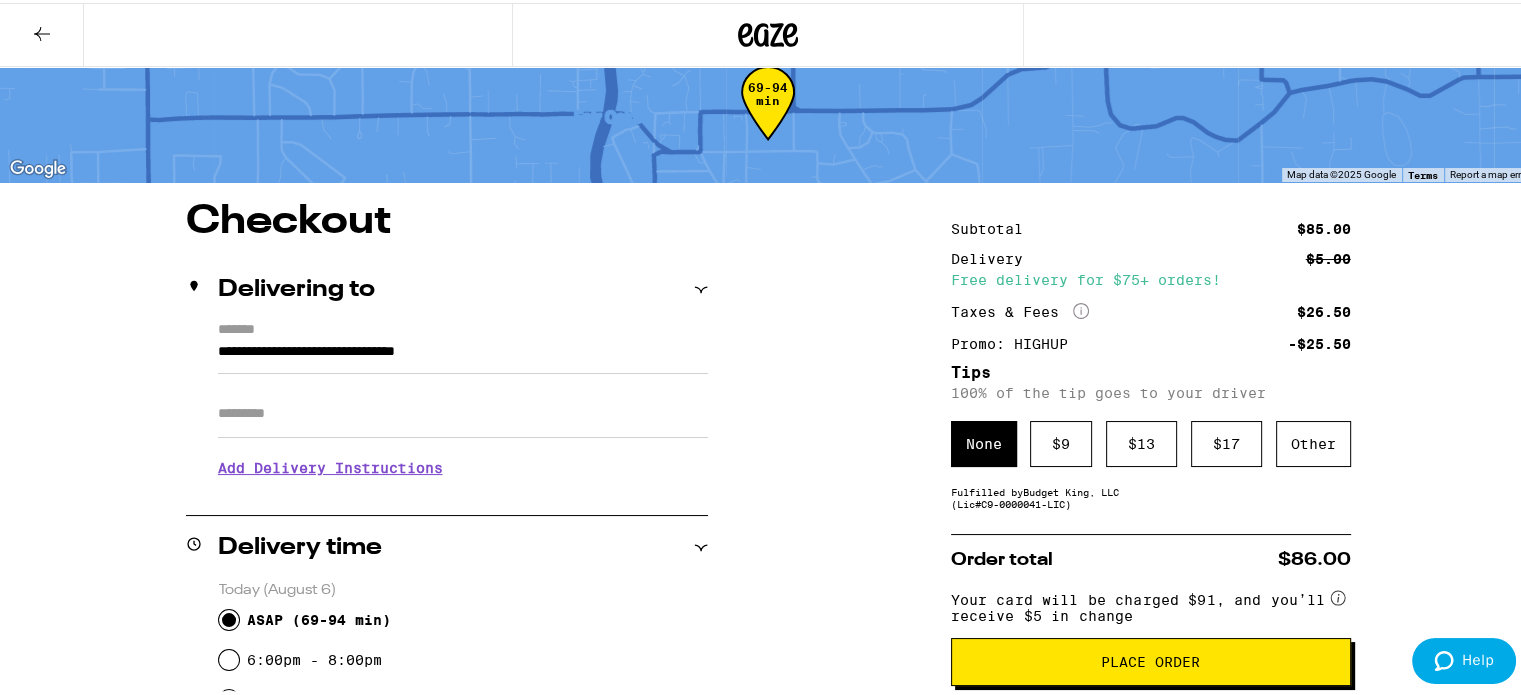 scroll, scrollTop: 44, scrollLeft: 0, axis: vertical 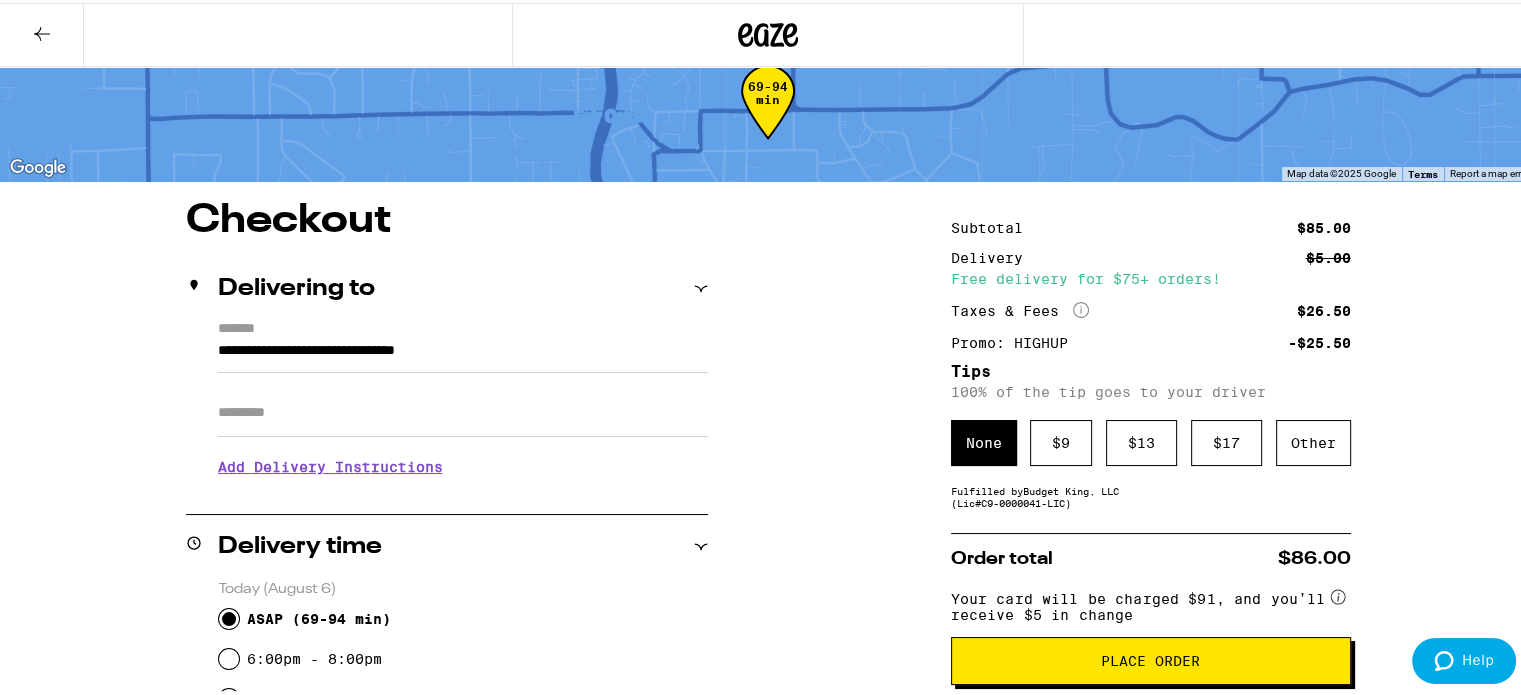 click on "Place Order" at bounding box center (1151, 658) 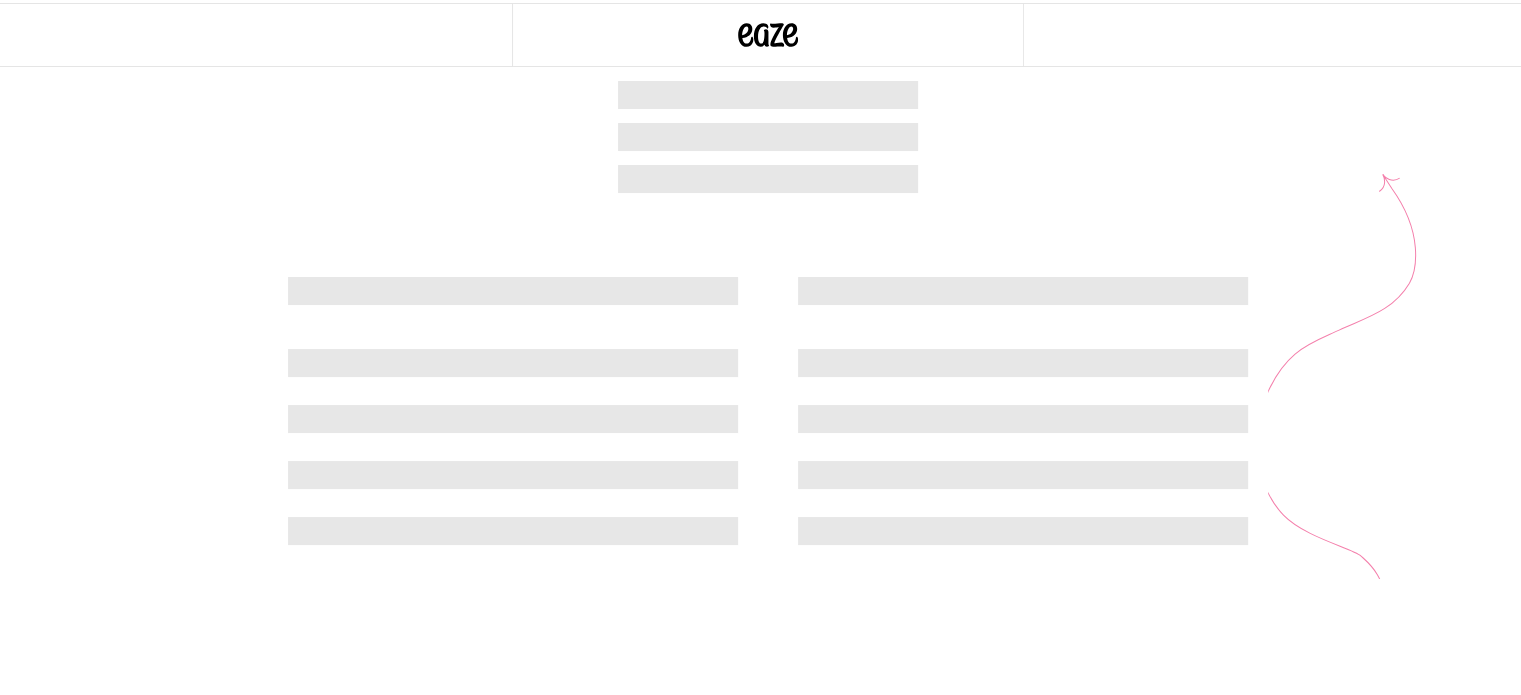 scroll, scrollTop: 0, scrollLeft: 0, axis: both 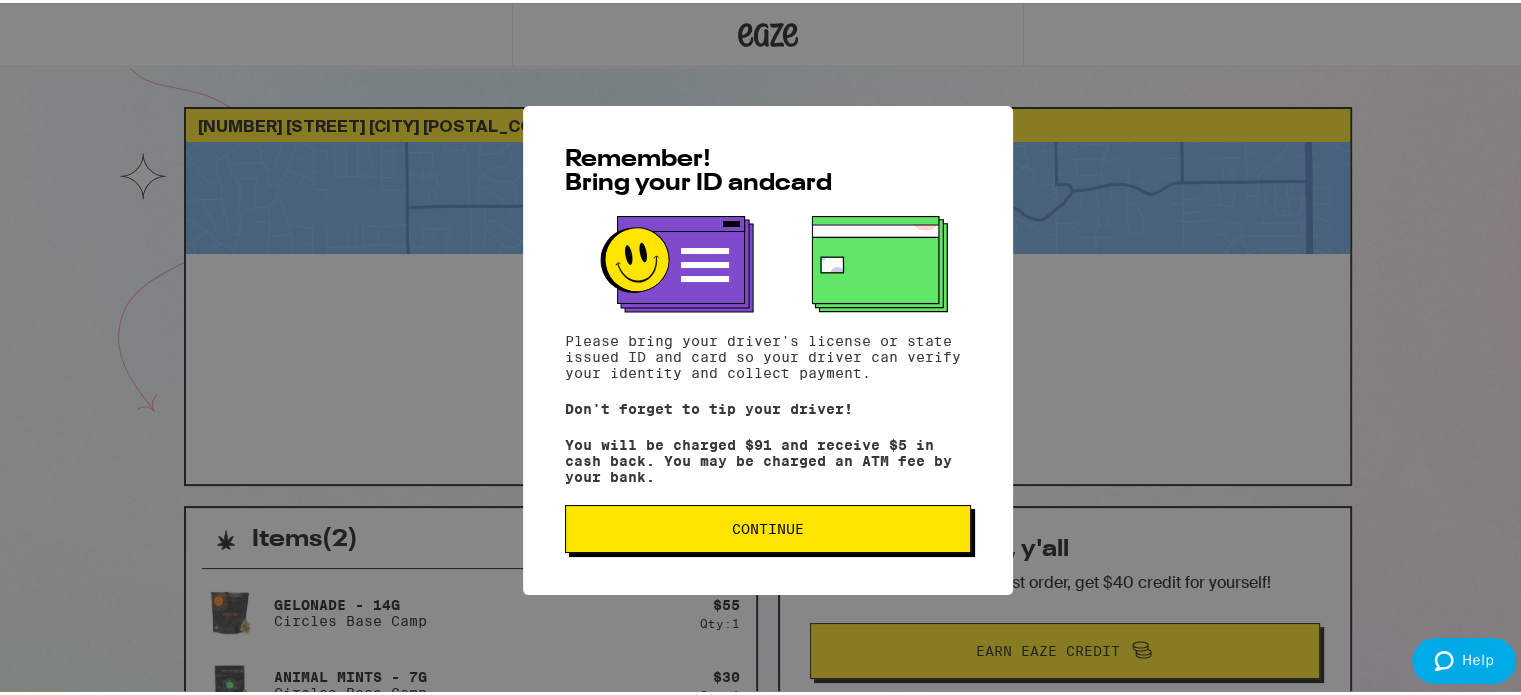 click on "Continue" at bounding box center (768, 526) 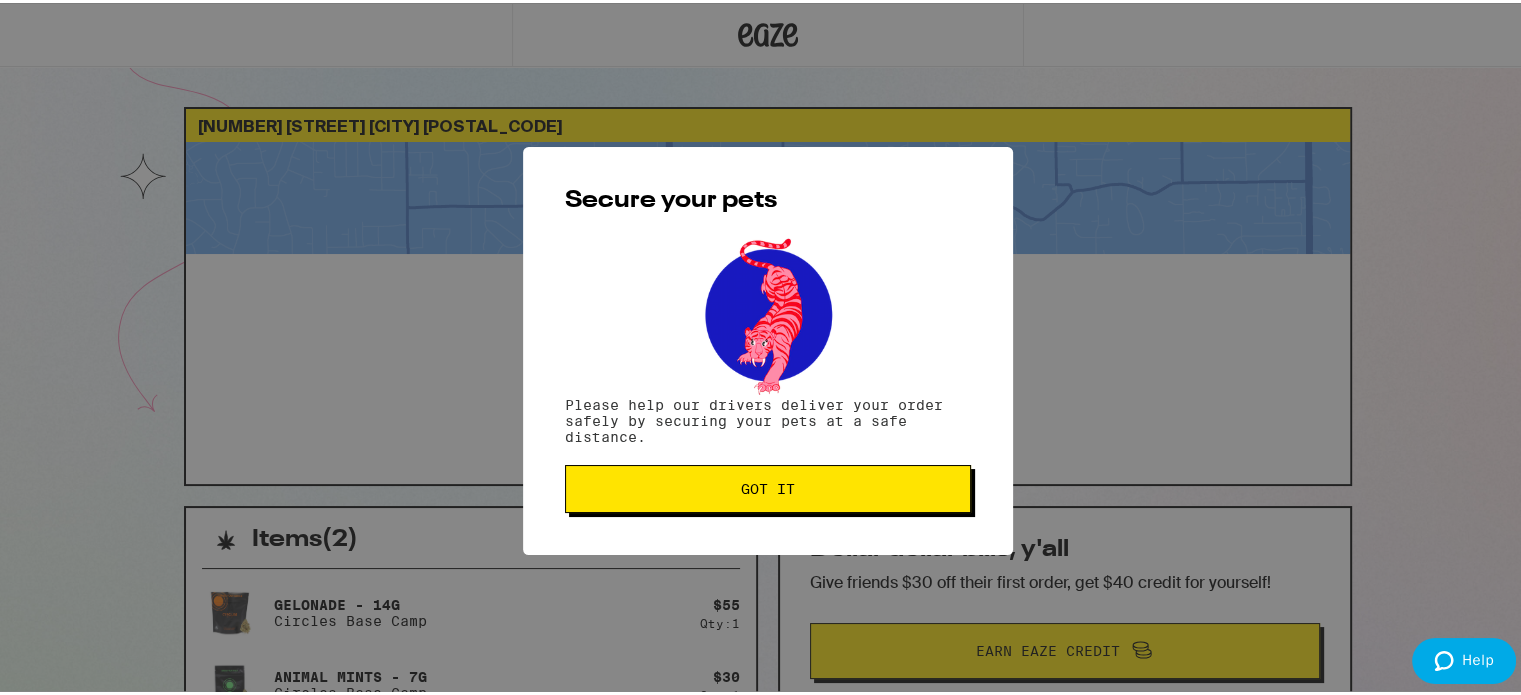 click on "Got it" at bounding box center [768, 486] 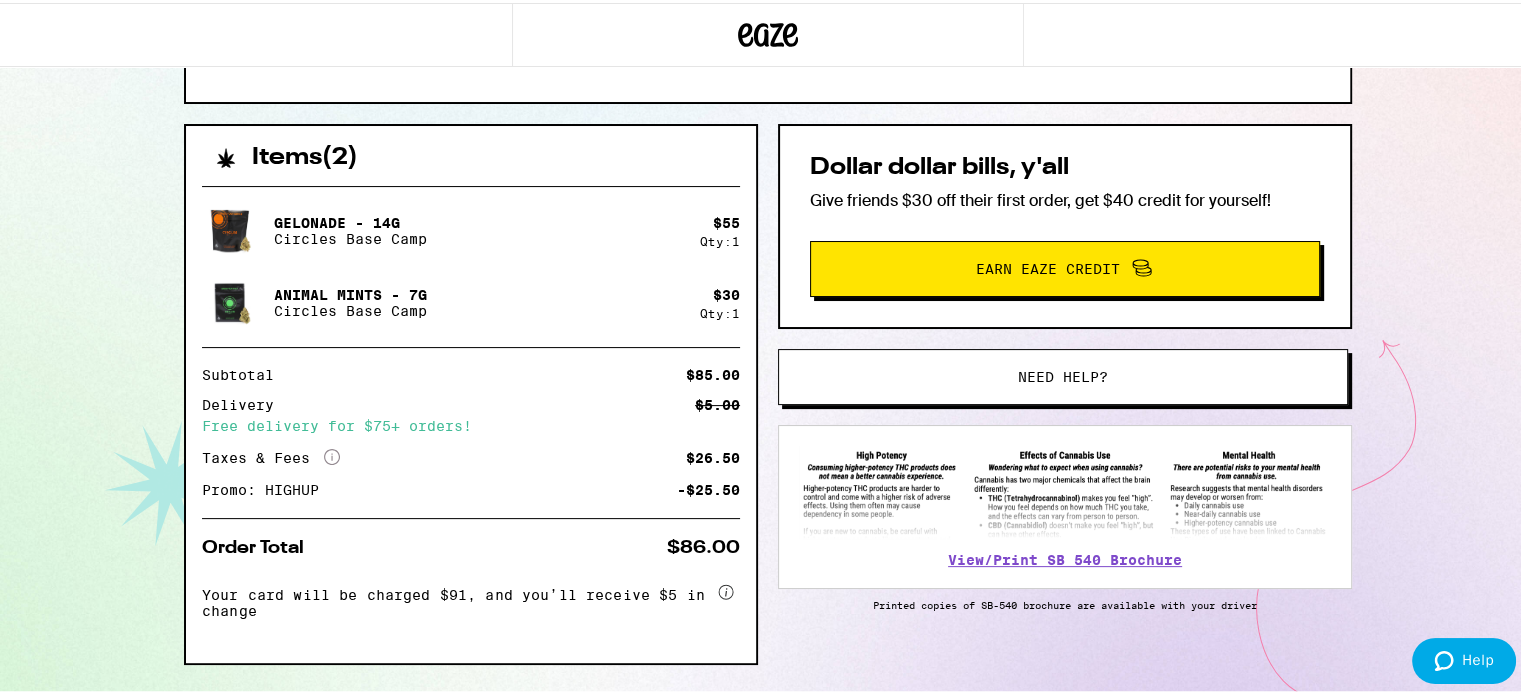 scroll, scrollTop: 431, scrollLeft: 0, axis: vertical 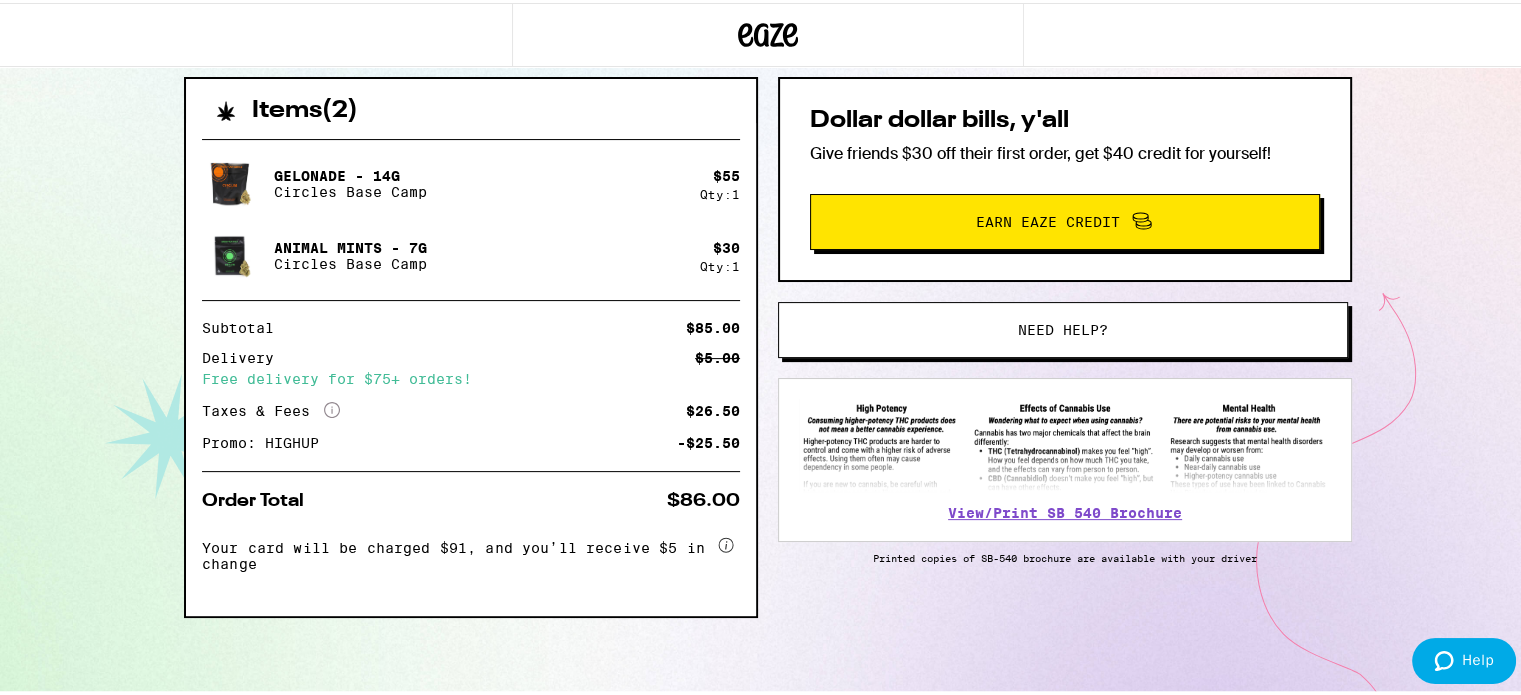 click at bounding box center (1065, 442) 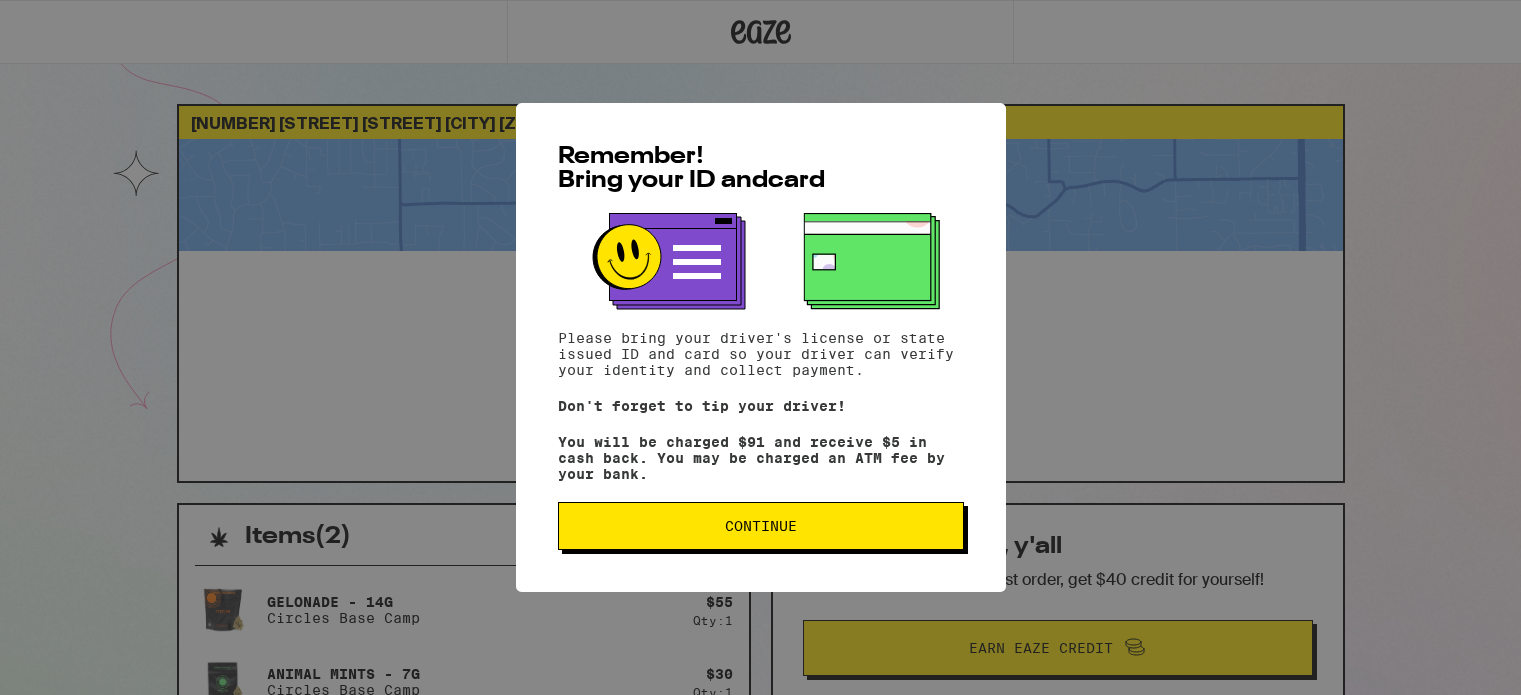 scroll, scrollTop: 410, scrollLeft: 0, axis: vertical 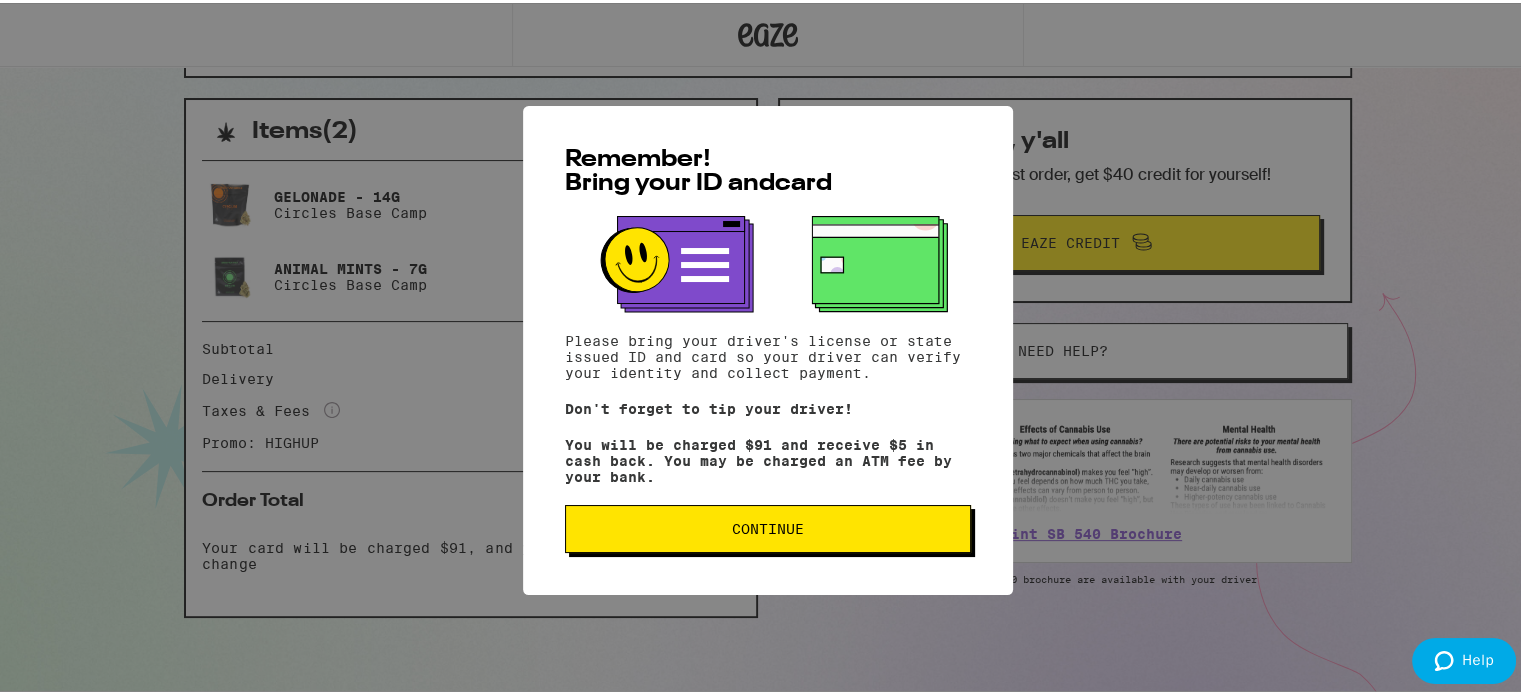 click on "Continue" at bounding box center (768, 526) 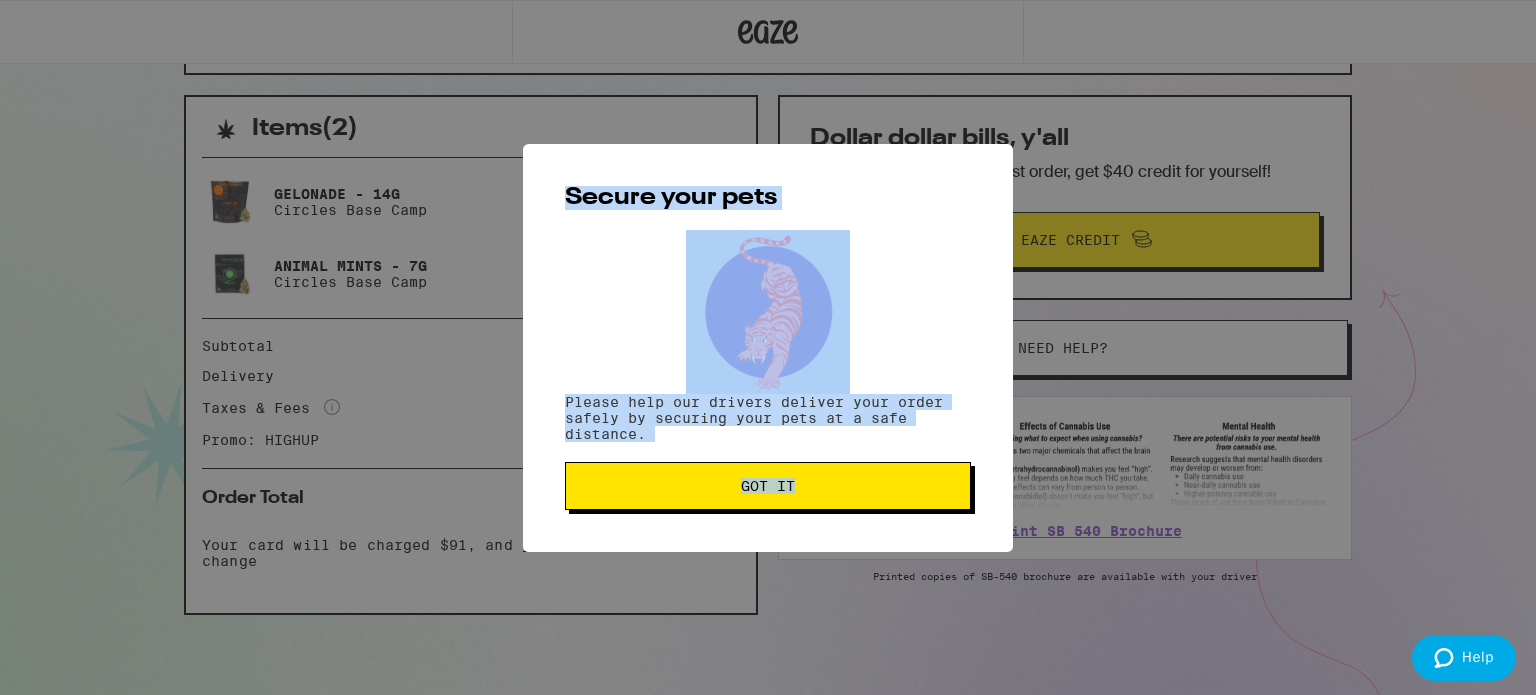 click on "Secure your pets Please help our drivers deliver your order safely by securing your pets at a safe distance. Got it" at bounding box center (768, 348) 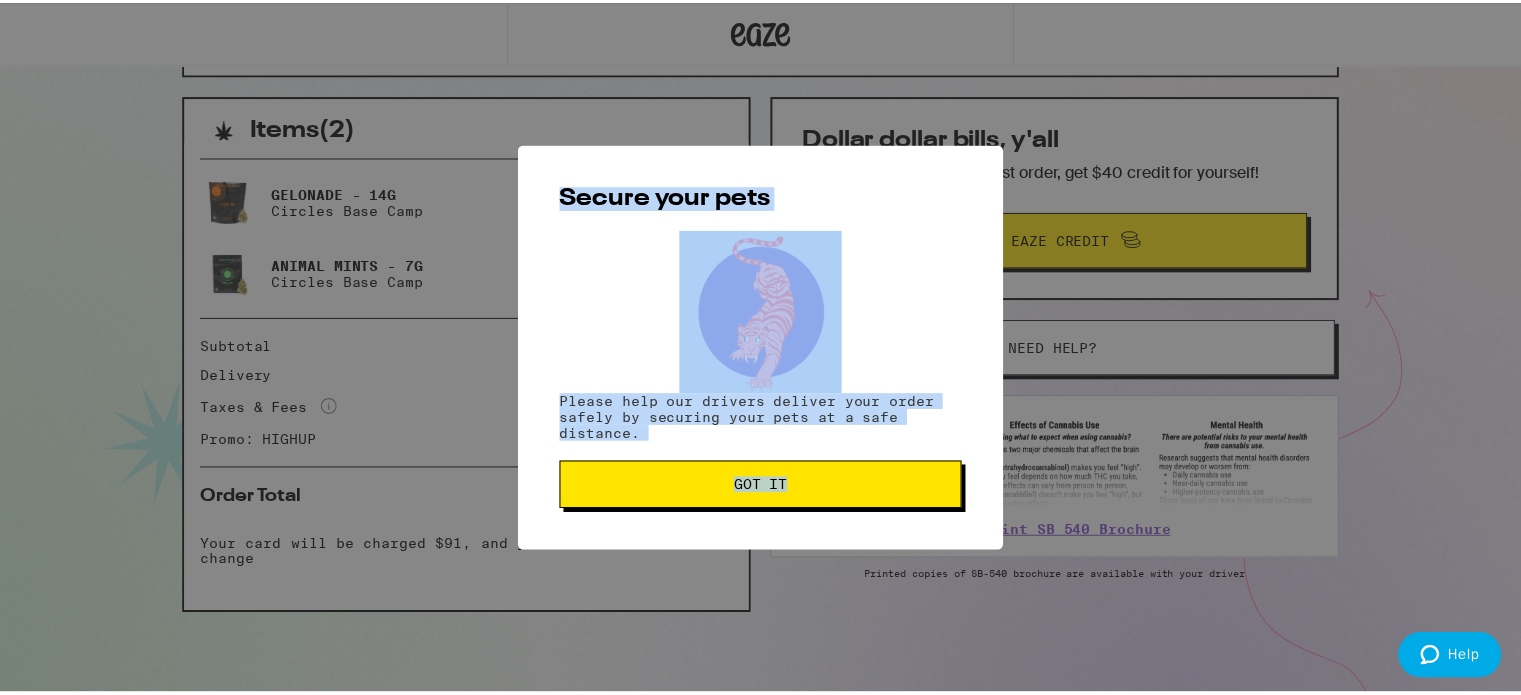 scroll, scrollTop: 0, scrollLeft: 0, axis: both 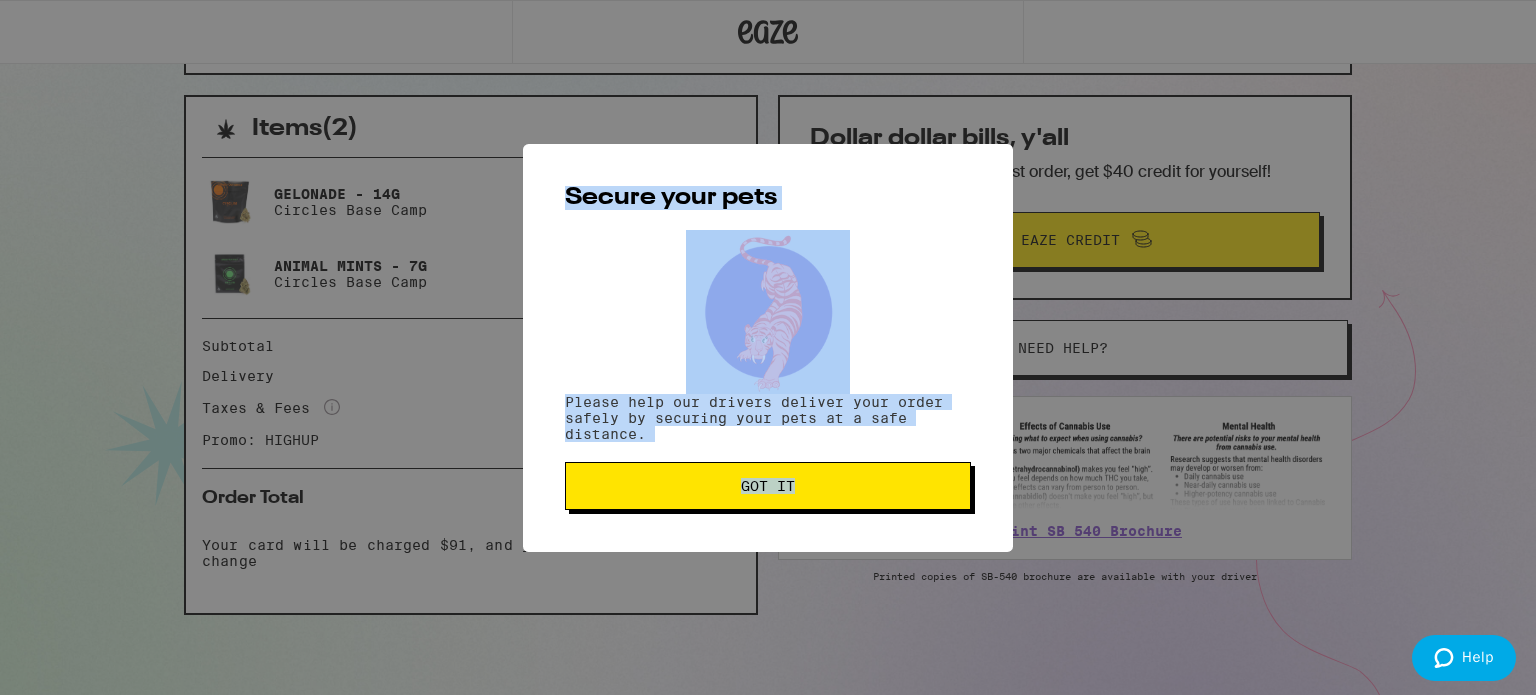 click on "Got it" at bounding box center [768, 486] 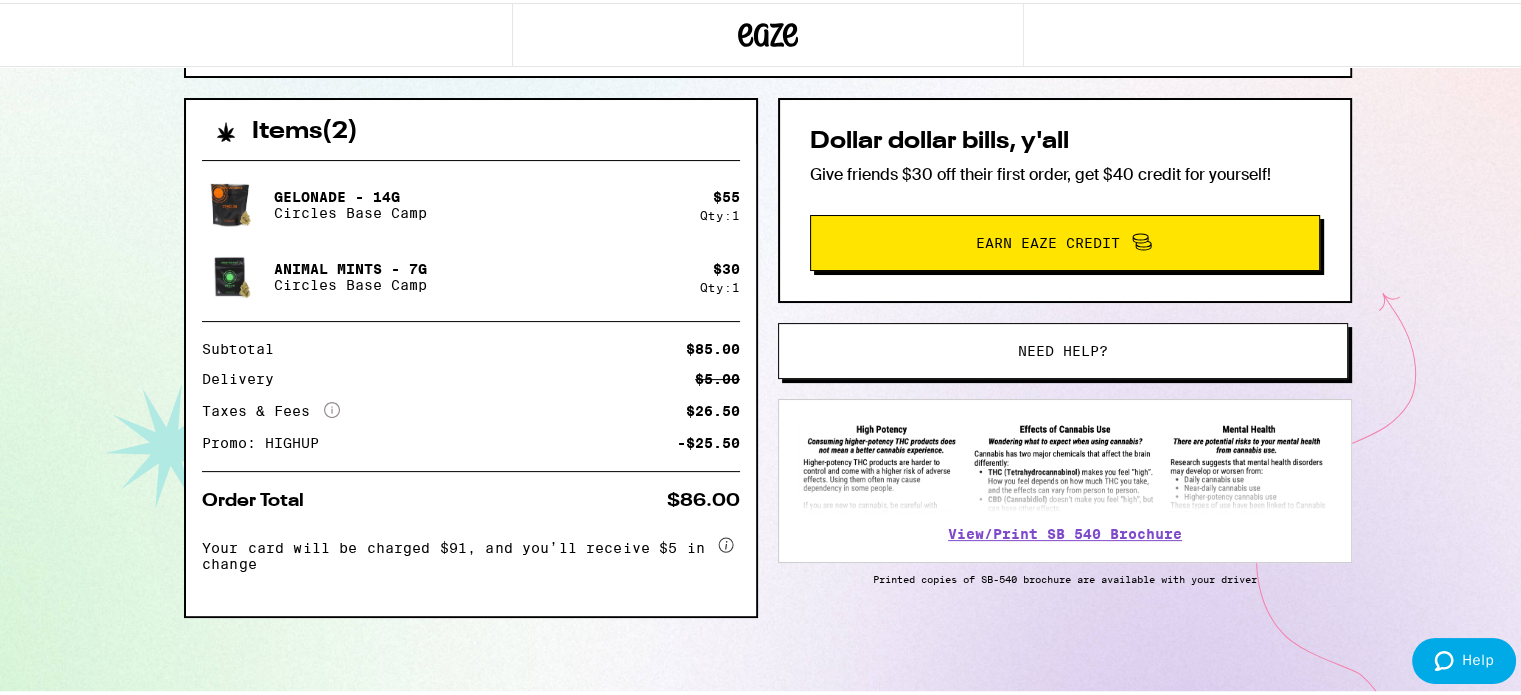 click on "View/Print SB 540 Brochure" at bounding box center [1065, 478] 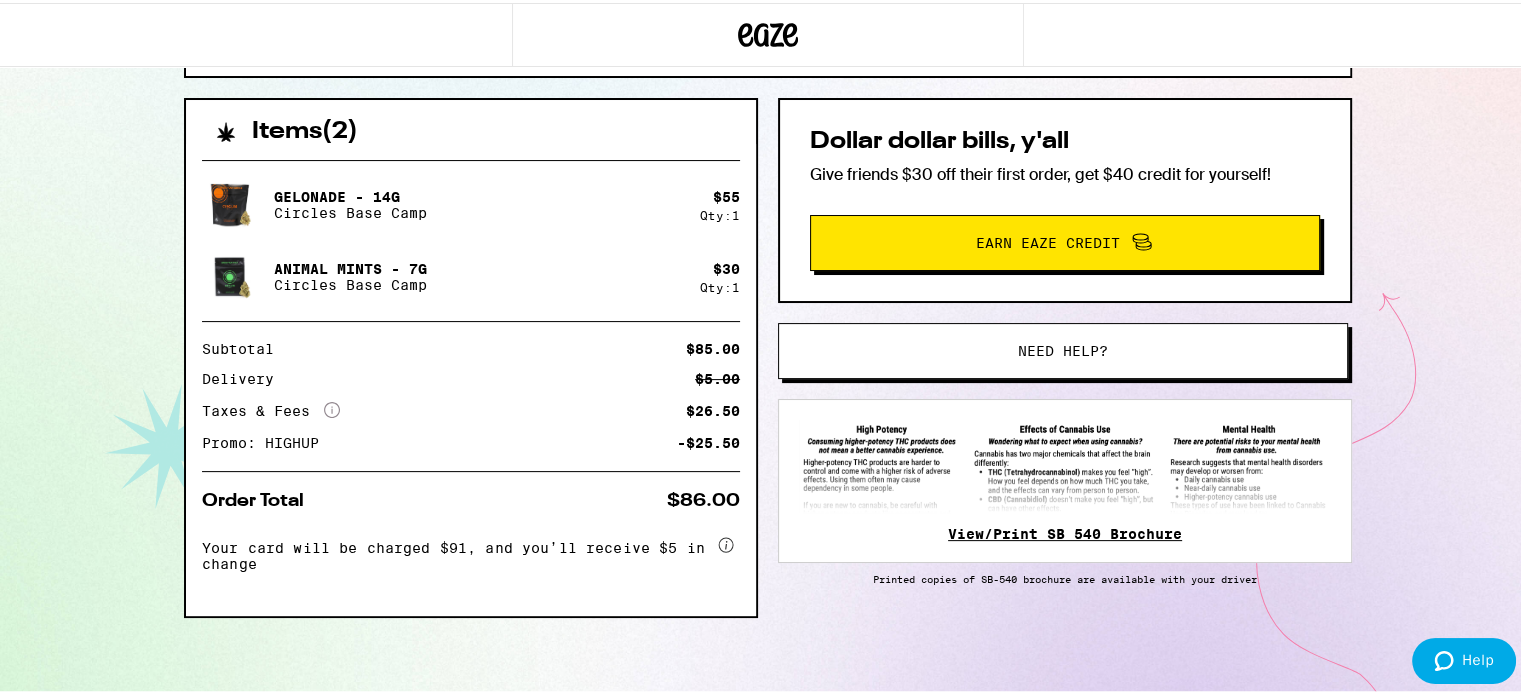 click on "View/Print SB 540 Brochure" at bounding box center (1065, 531) 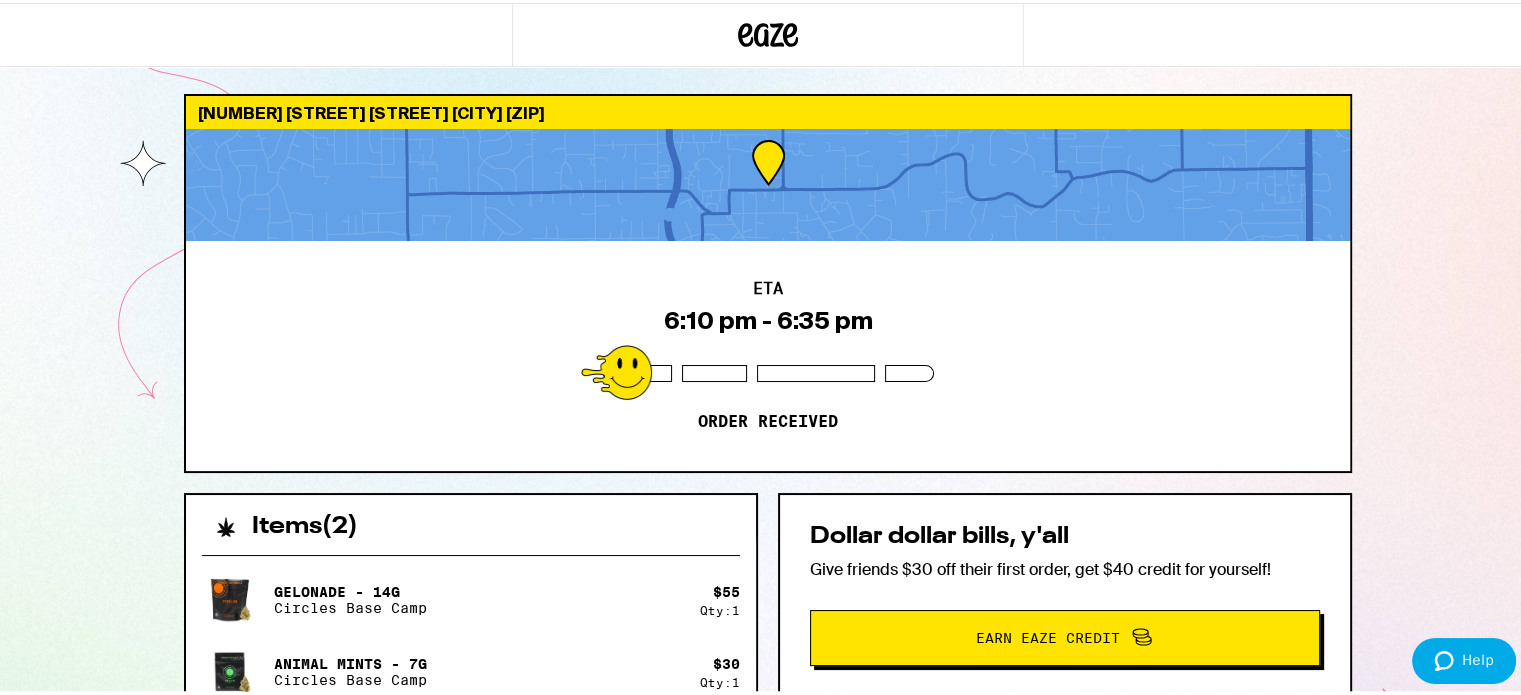 scroll, scrollTop: 0, scrollLeft: 0, axis: both 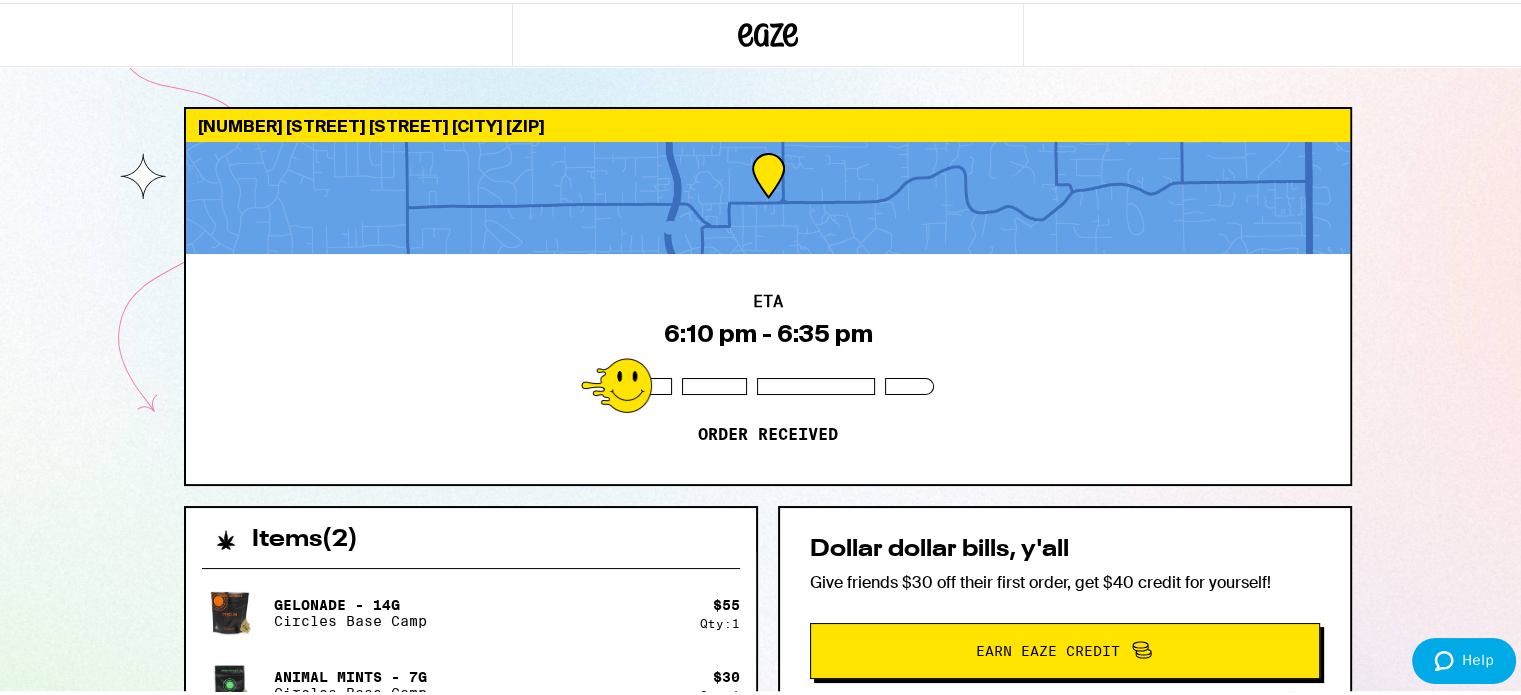 click 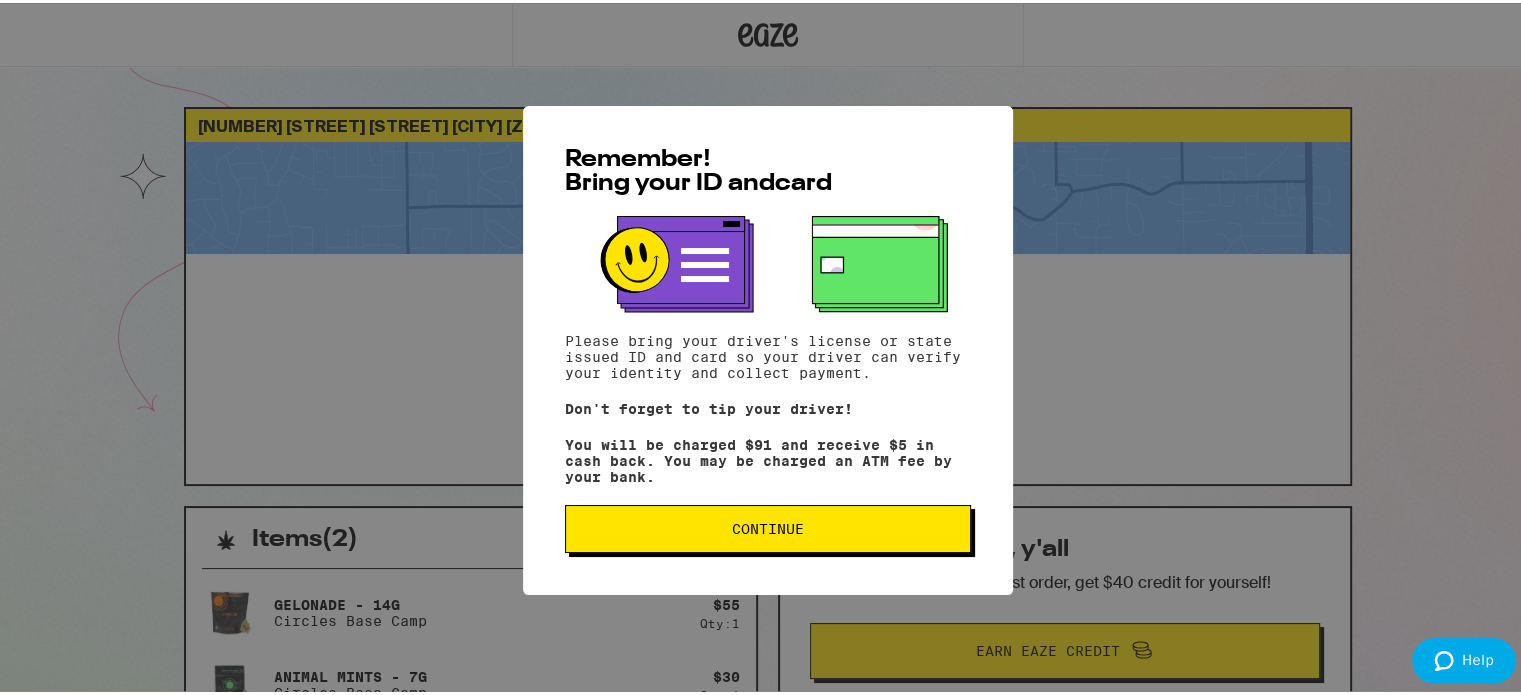 click on "Continue" at bounding box center (768, 526) 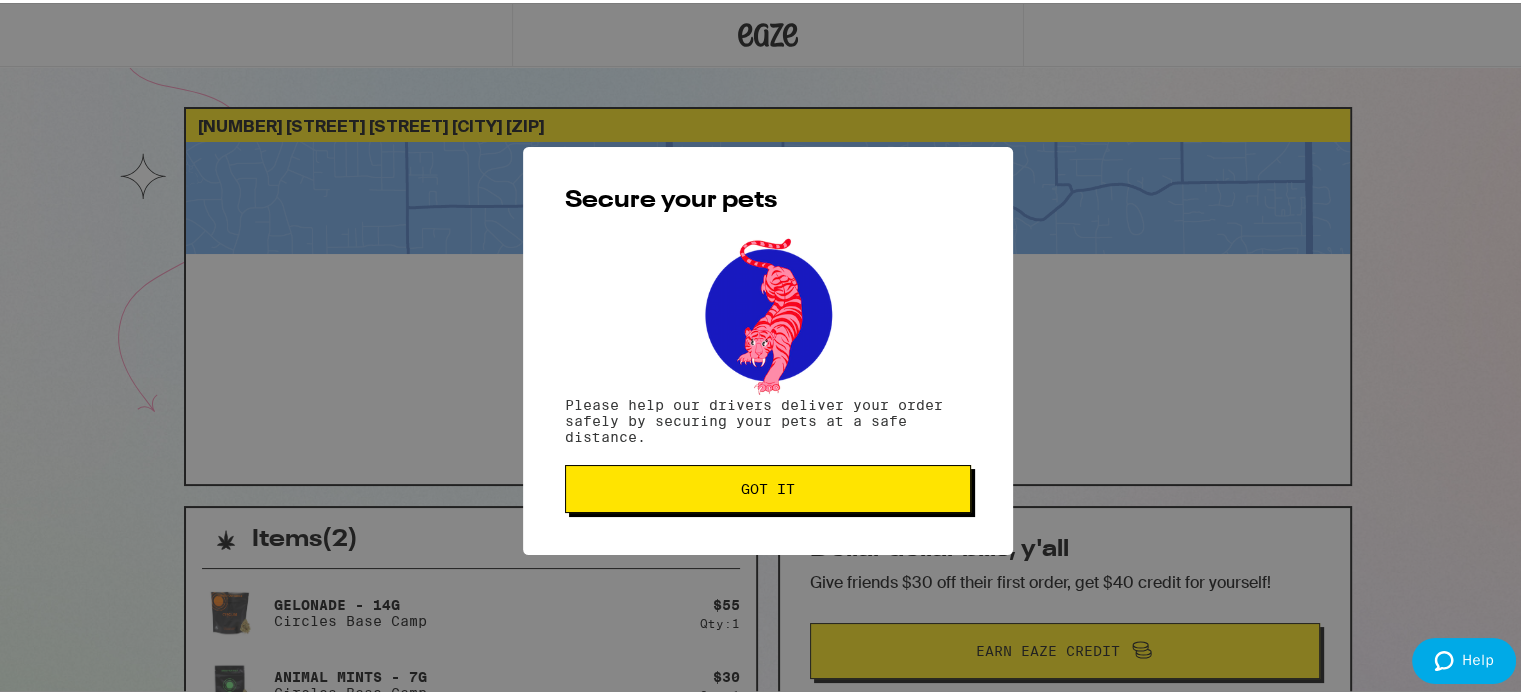 click on "Got it" at bounding box center (768, 486) 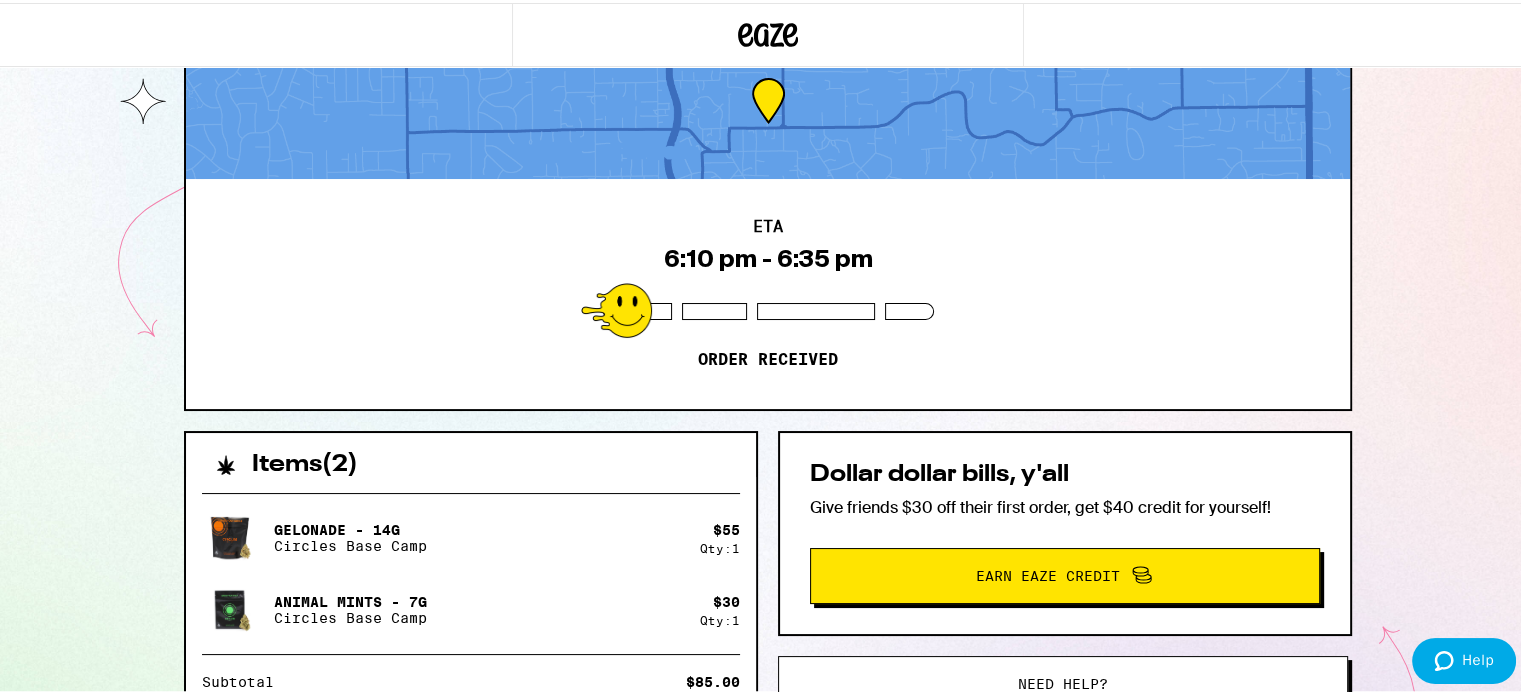 scroll, scrollTop: 80, scrollLeft: 0, axis: vertical 